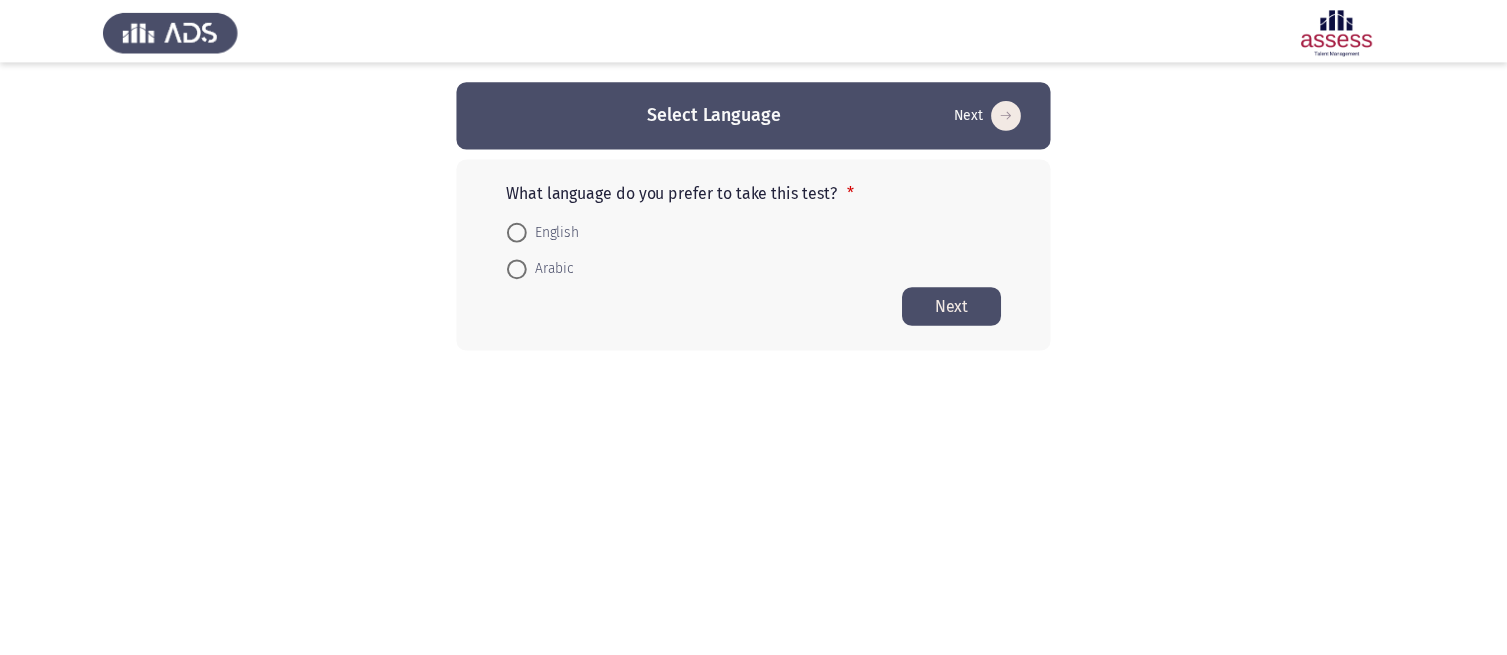scroll, scrollTop: 0, scrollLeft: 0, axis: both 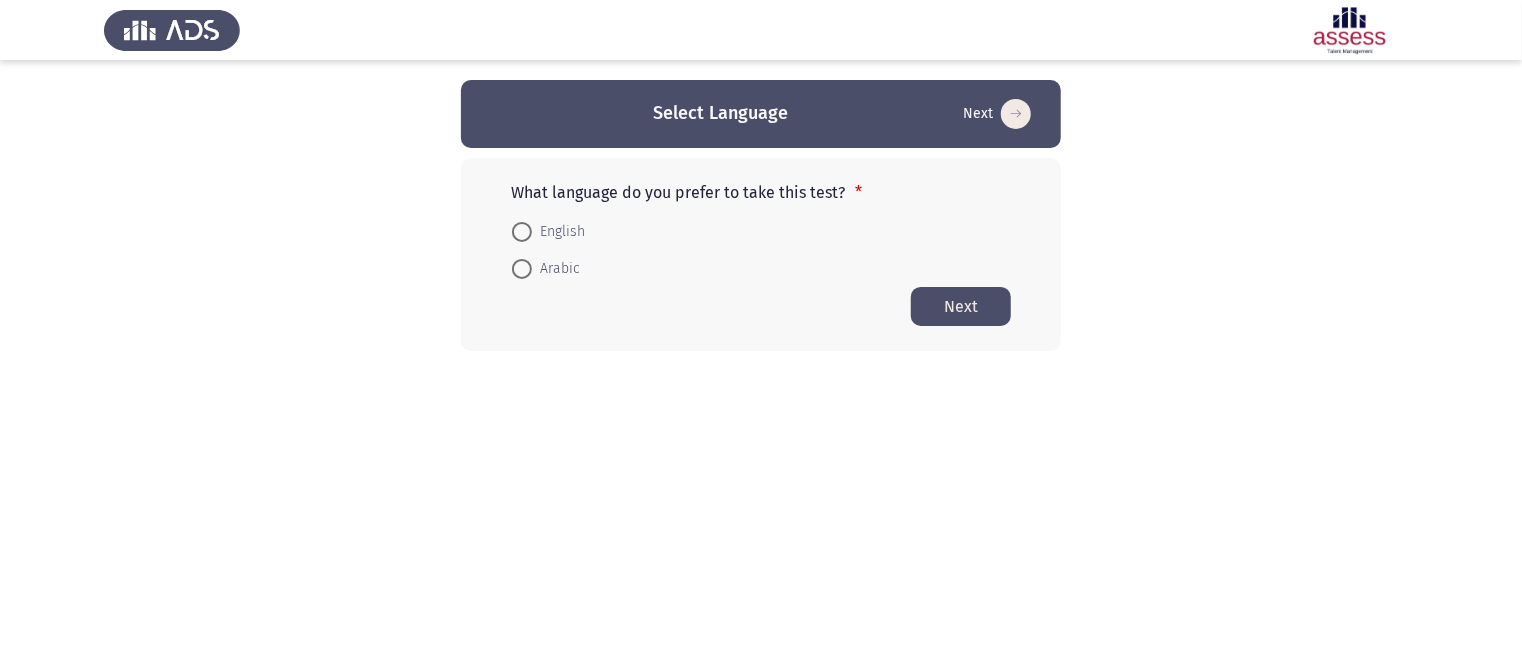 click on "English" at bounding box center (558, 232) 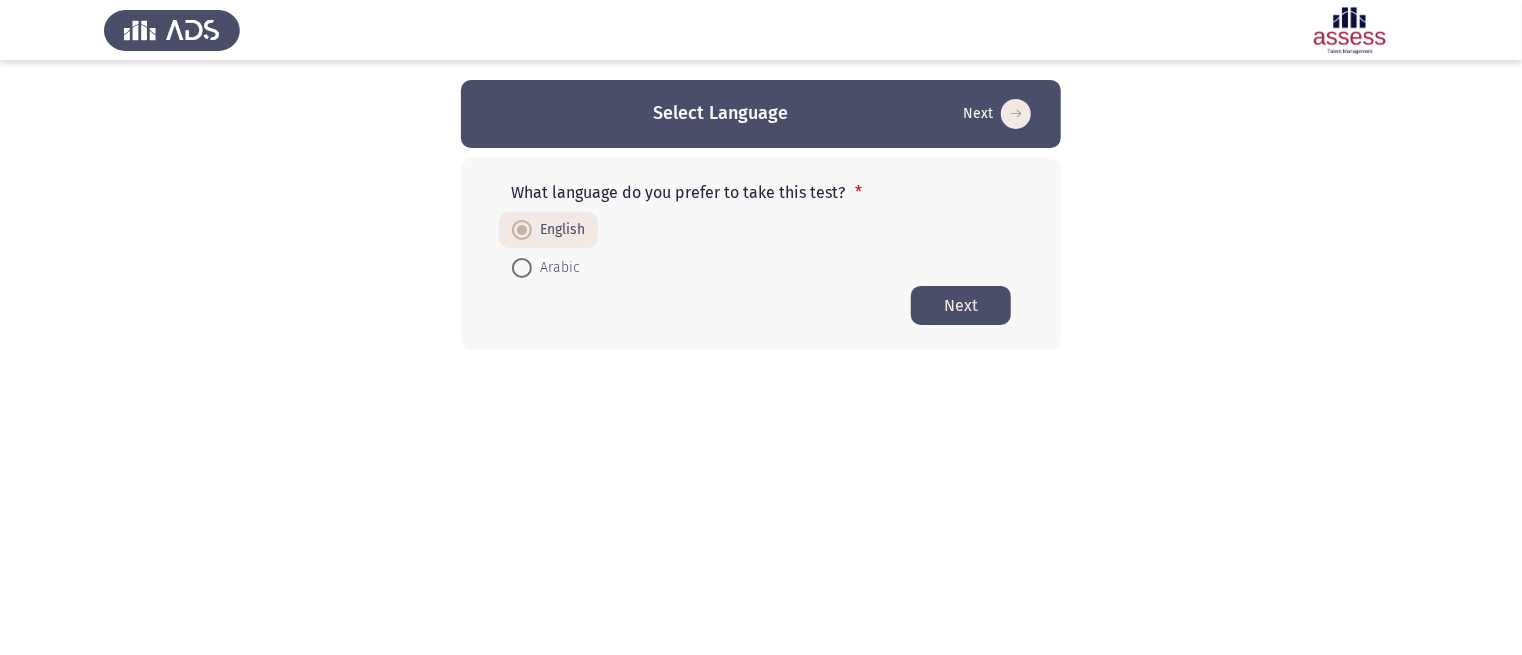 click on "Next" 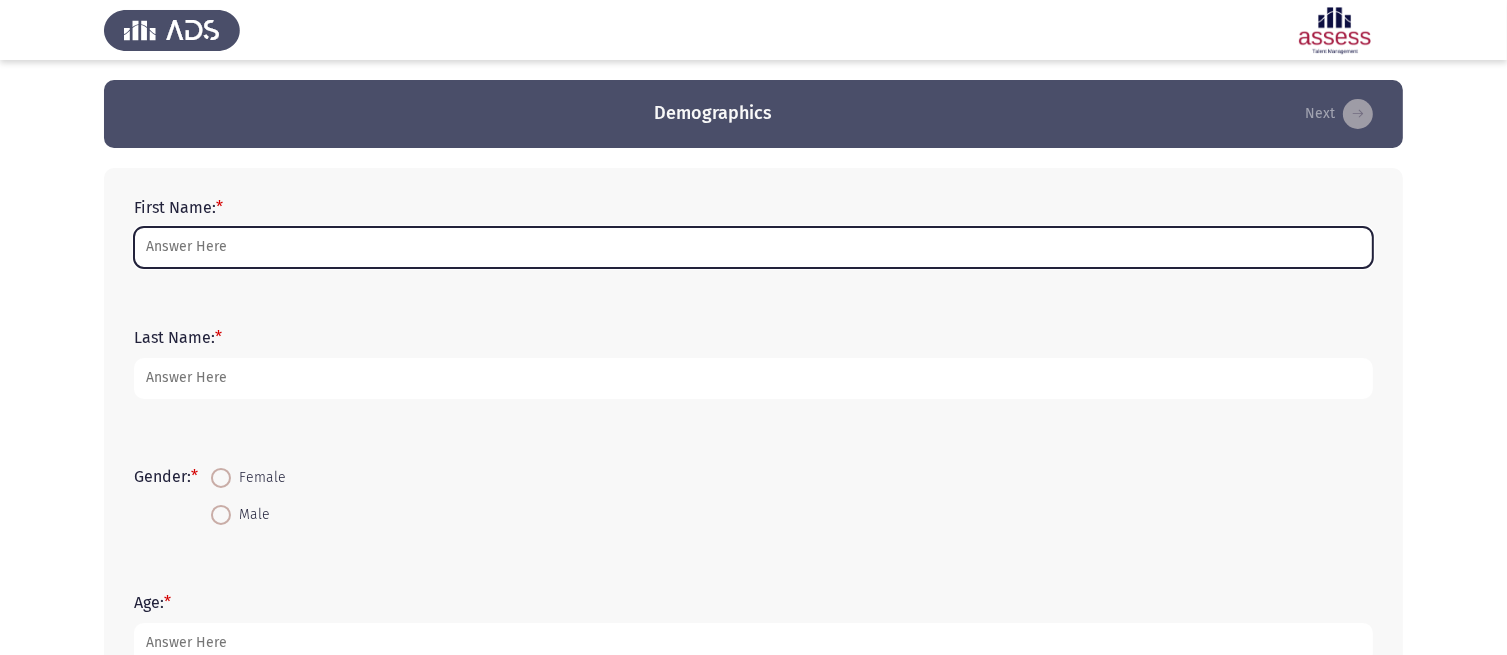click on "First Name:   *" at bounding box center (753, 247) 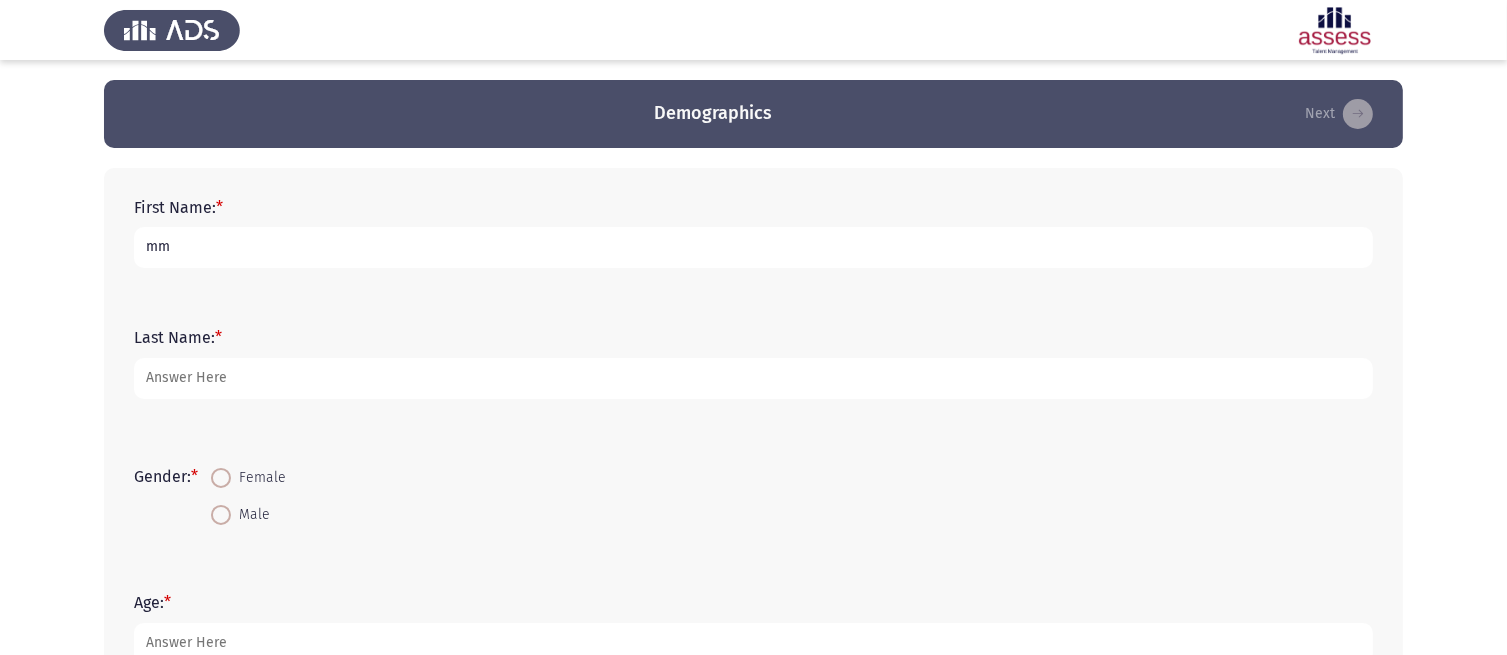 type on "mm" 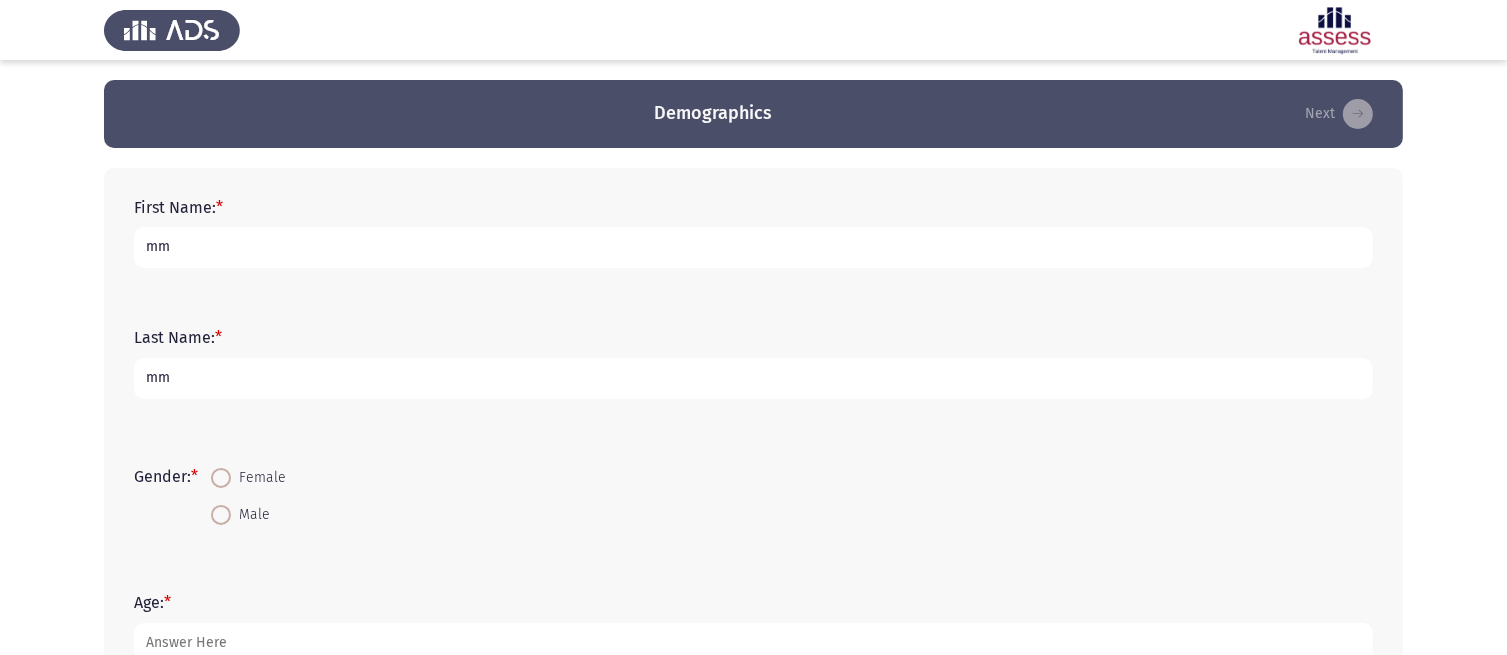 type on "mm" 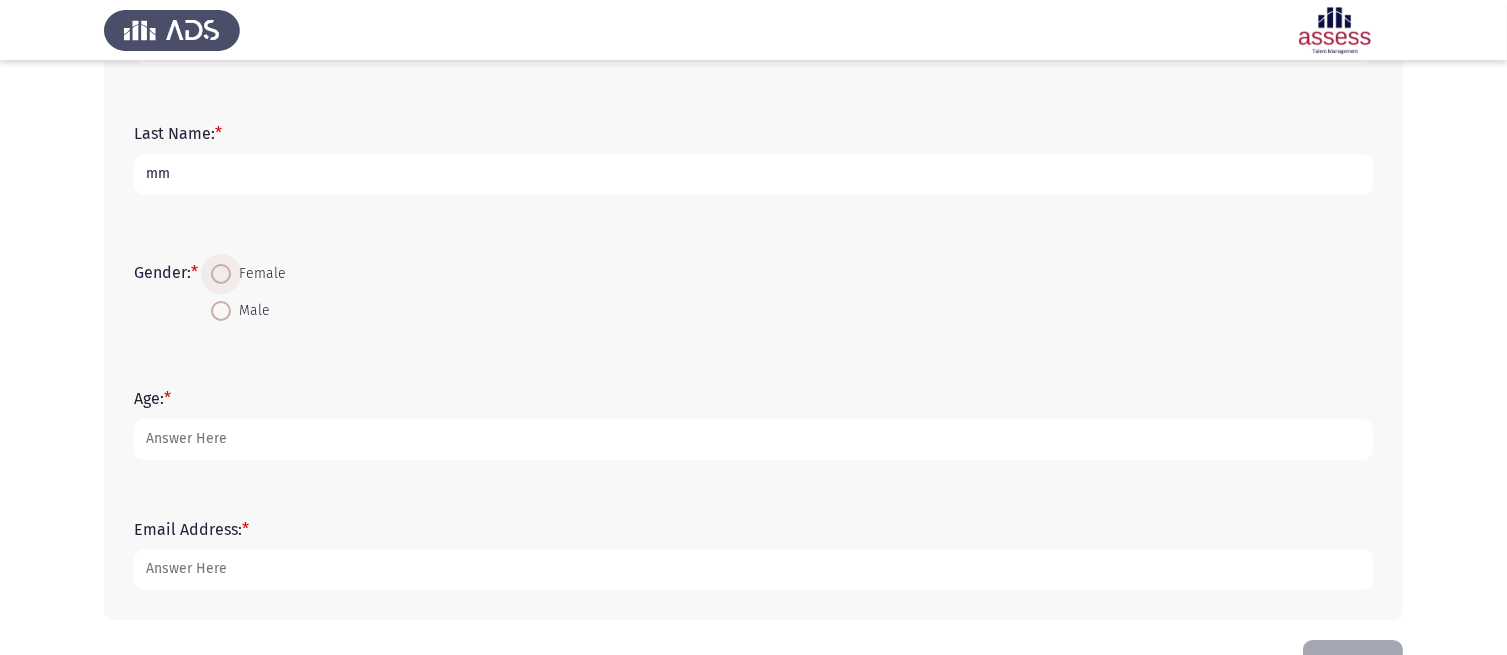 click on "Female" at bounding box center [258, 274] 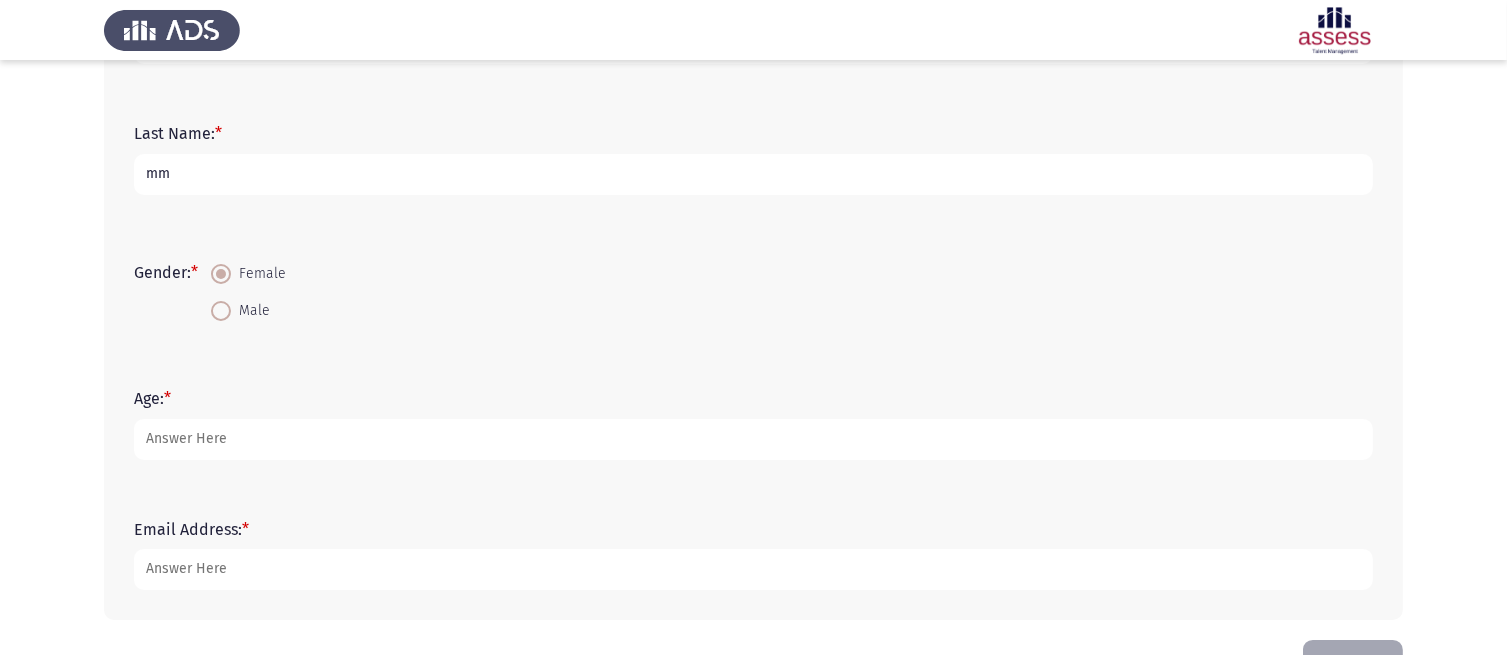 scroll, scrollTop: 268, scrollLeft: 0, axis: vertical 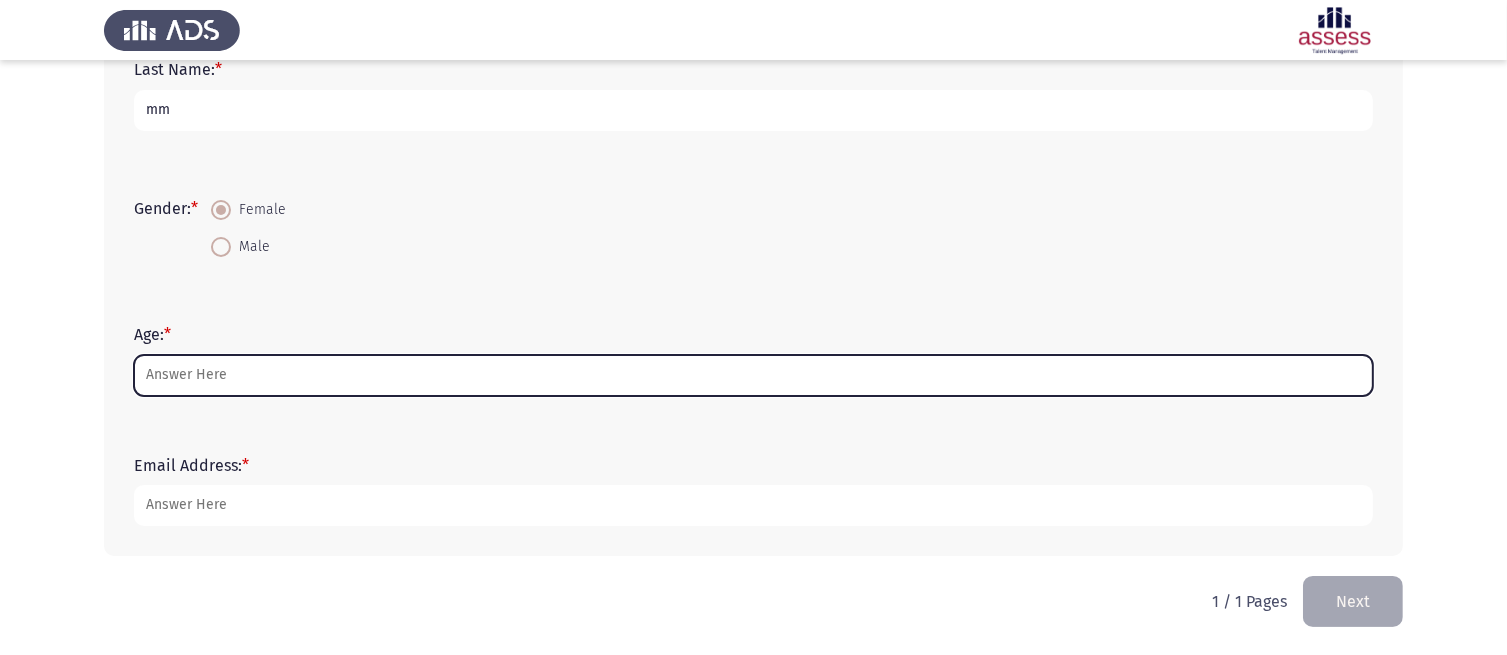click on "Age:   *" at bounding box center (753, 375) 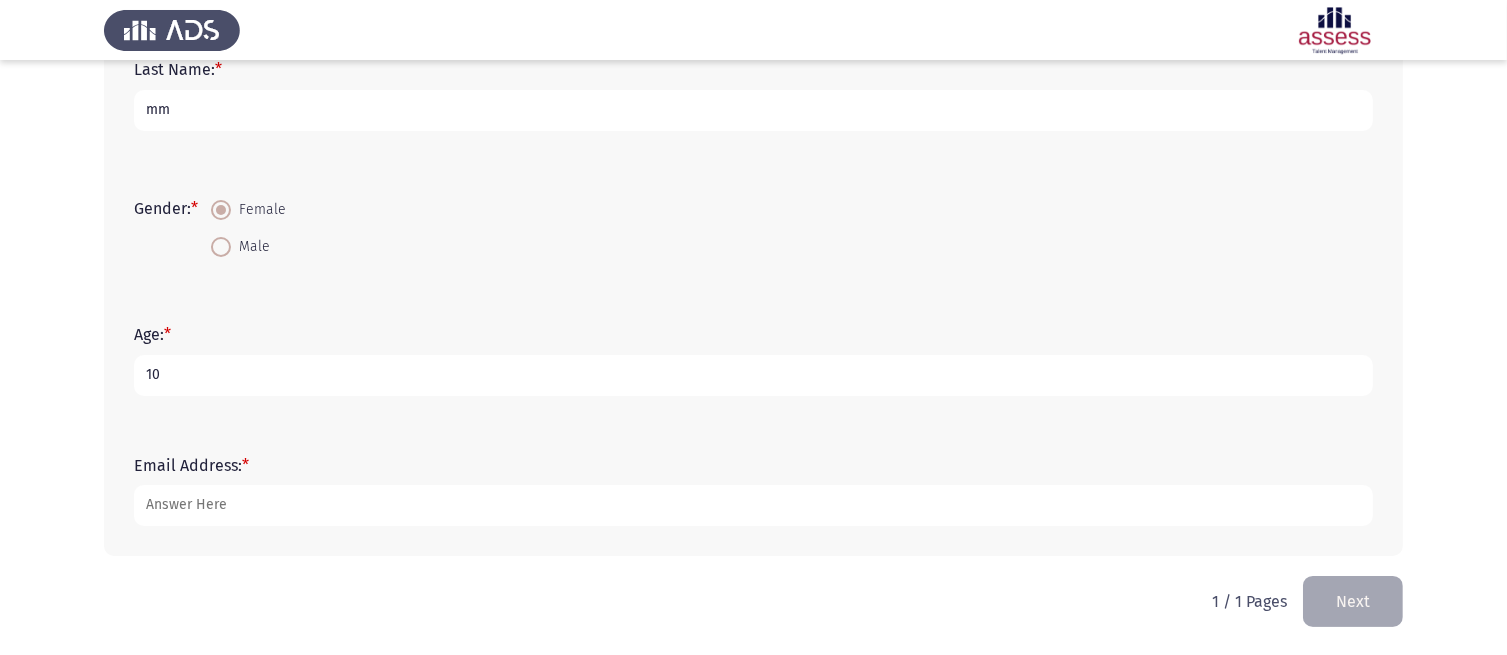 type on "10" 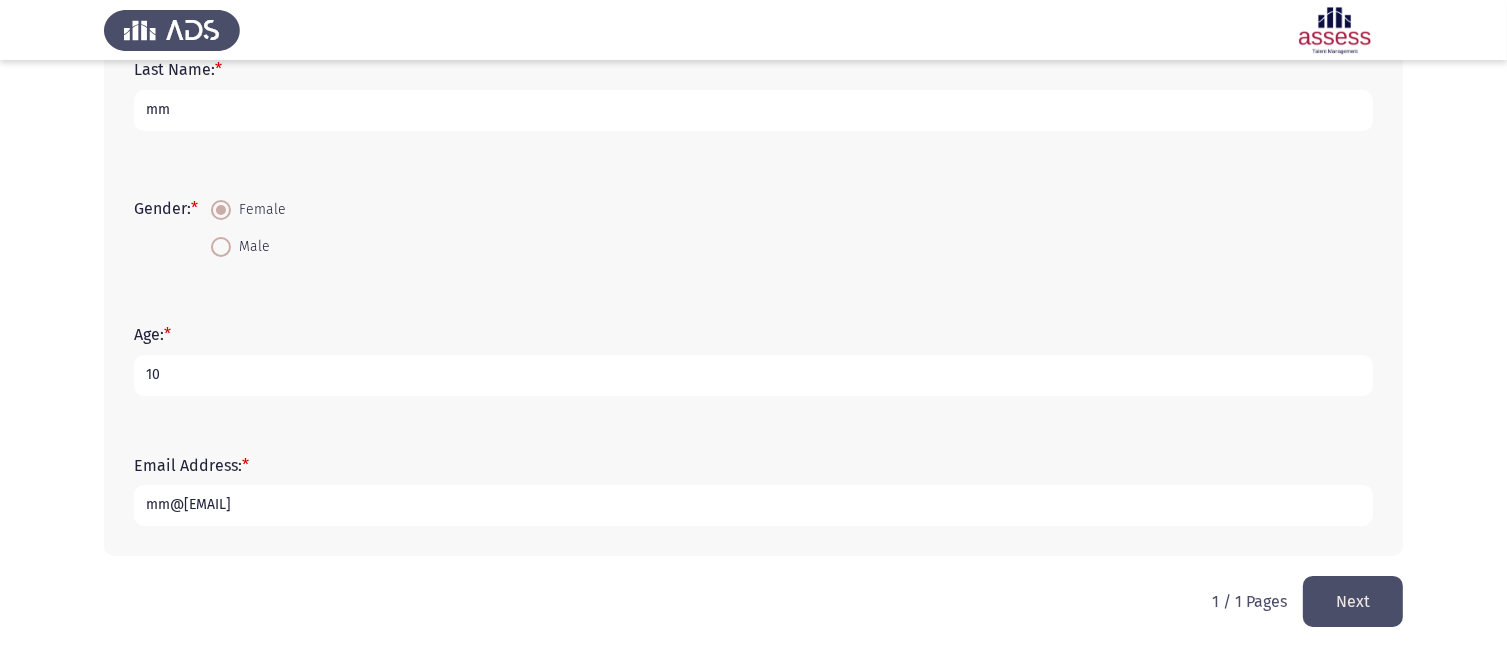 type on "mm@[EMAIL]" 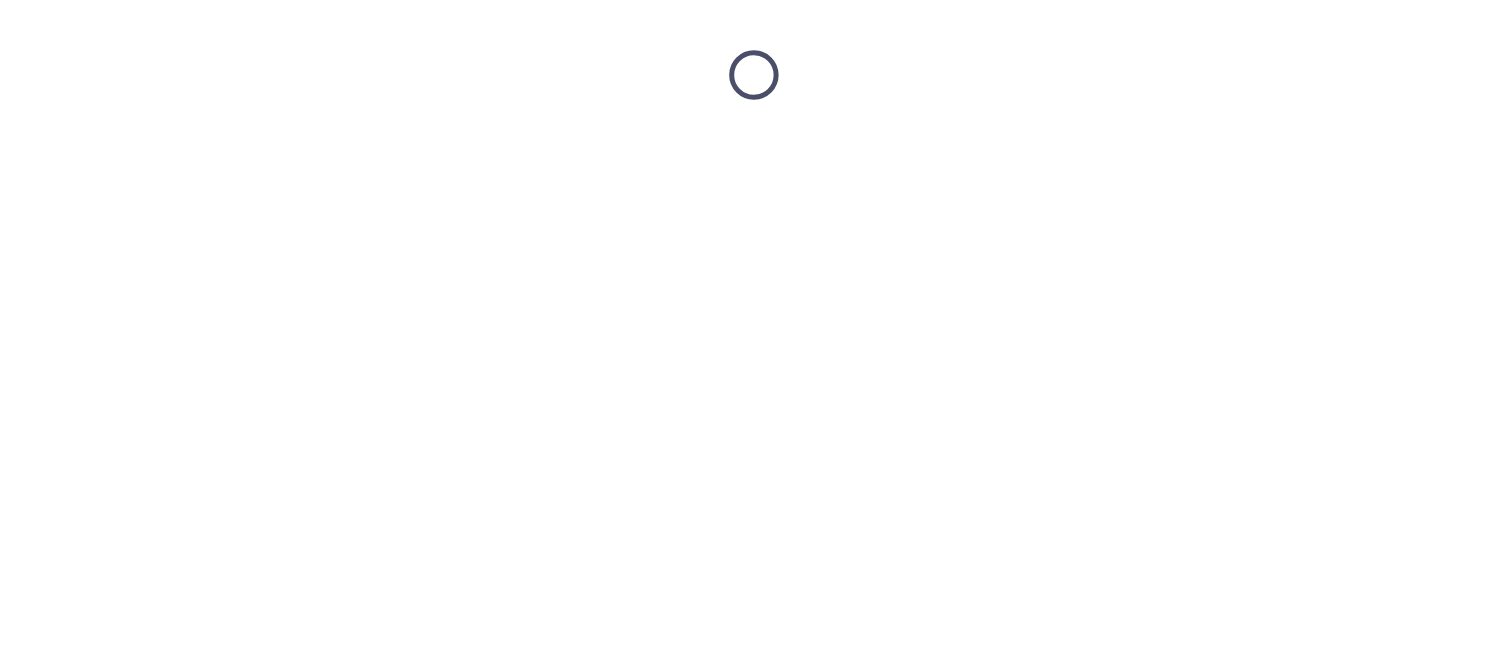 scroll, scrollTop: 0, scrollLeft: 0, axis: both 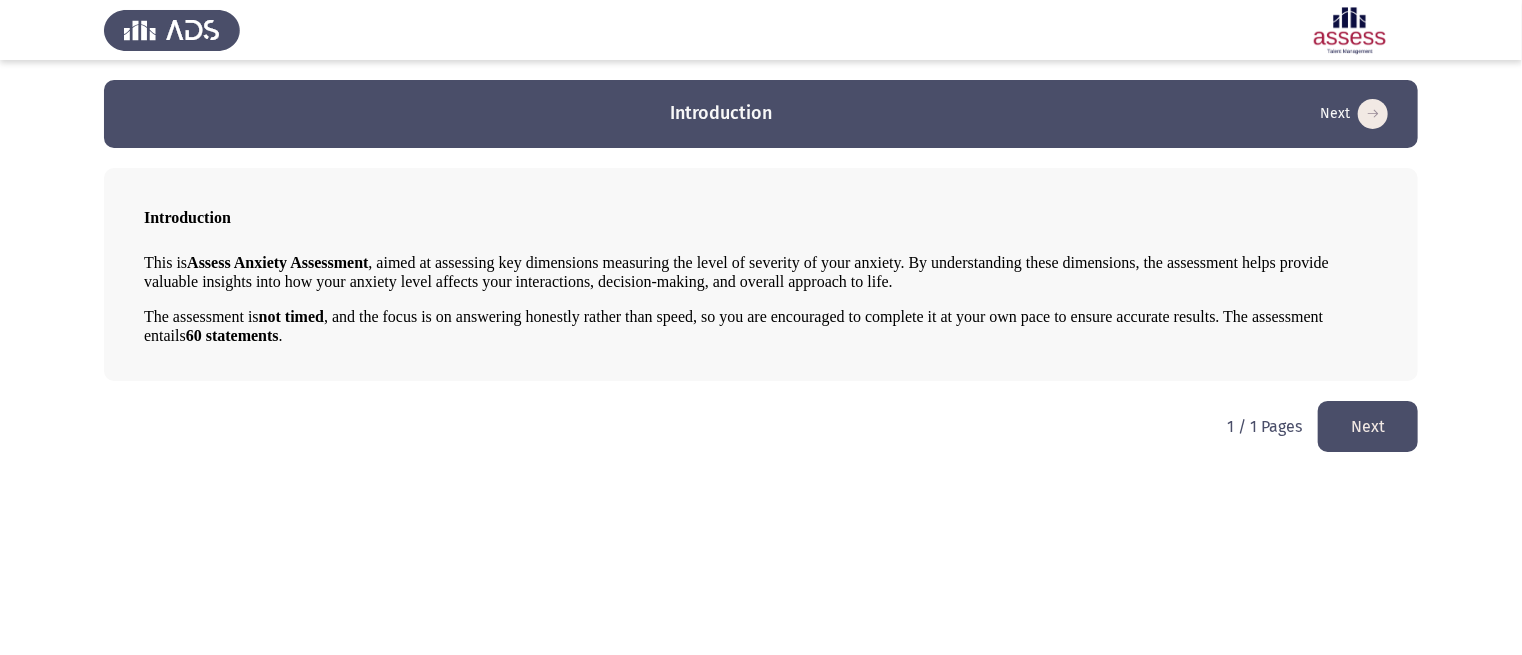 click on "Next" 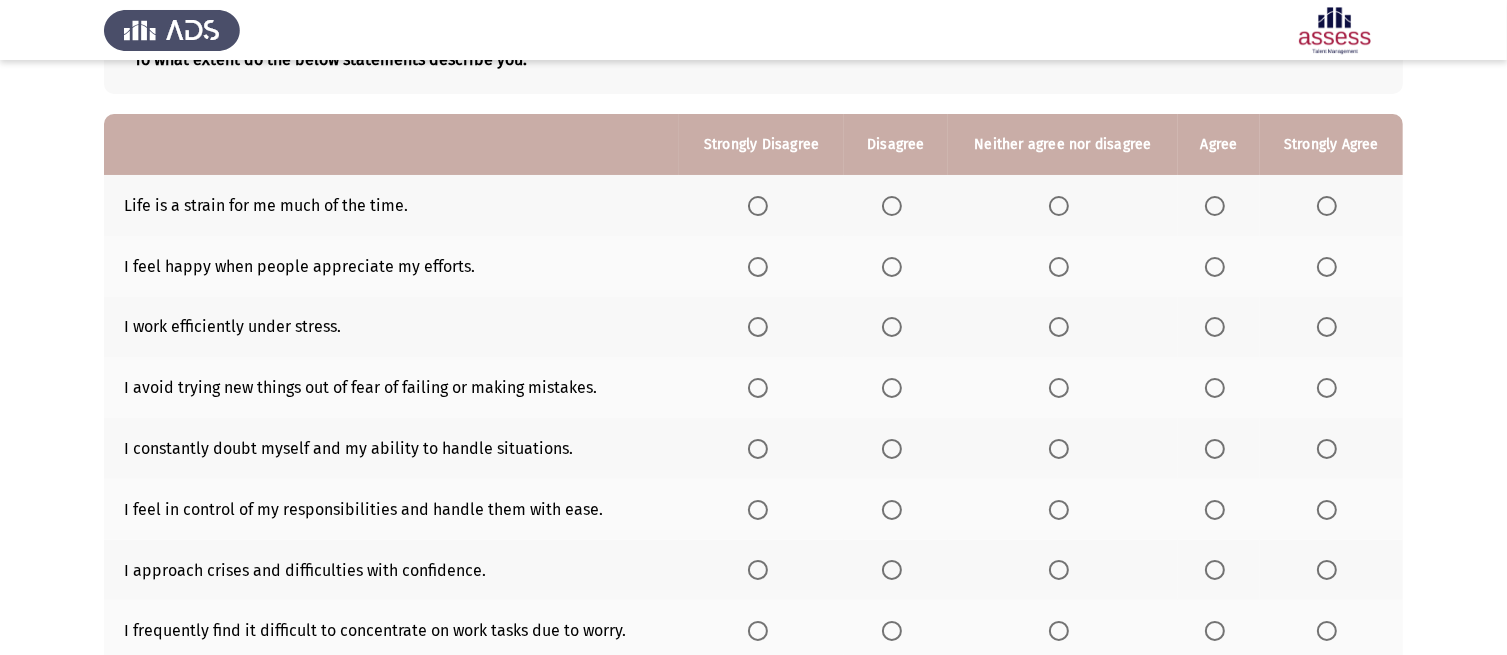 scroll, scrollTop: 152, scrollLeft: 0, axis: vertical 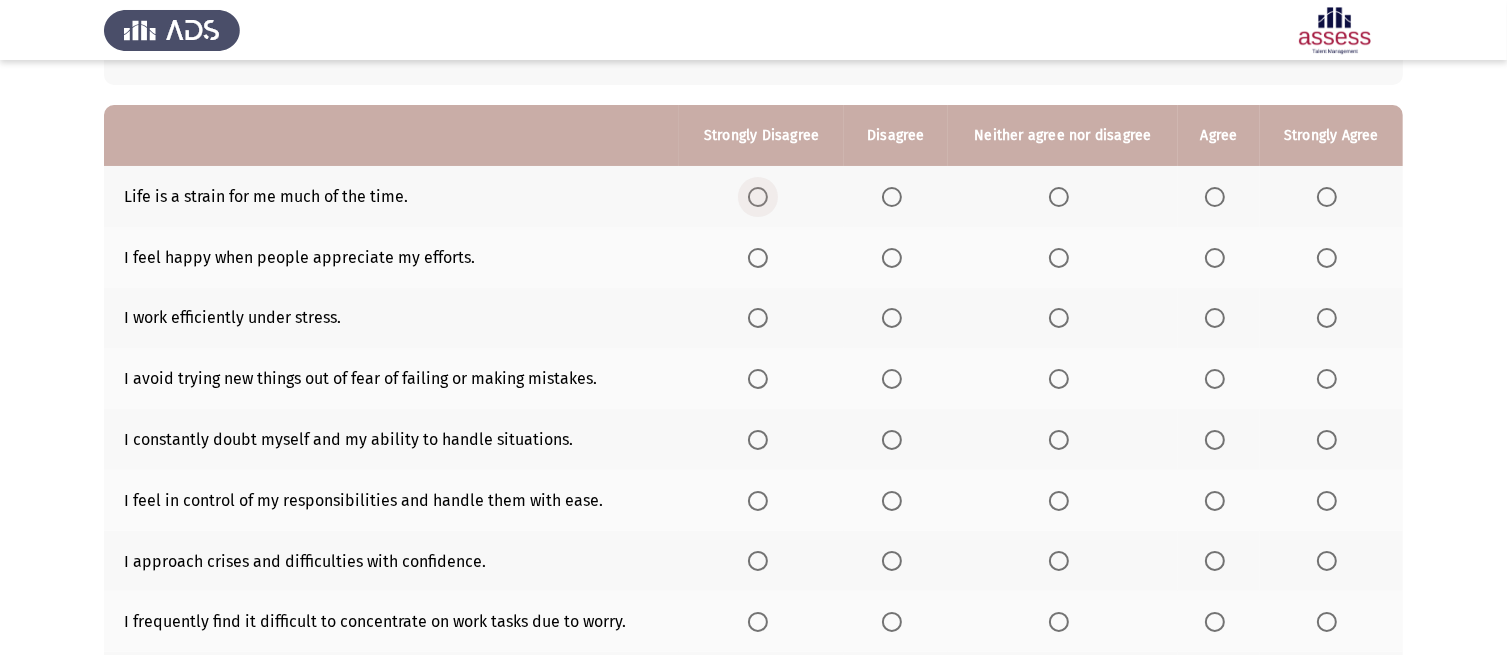 click at bounding box center (758, 197) 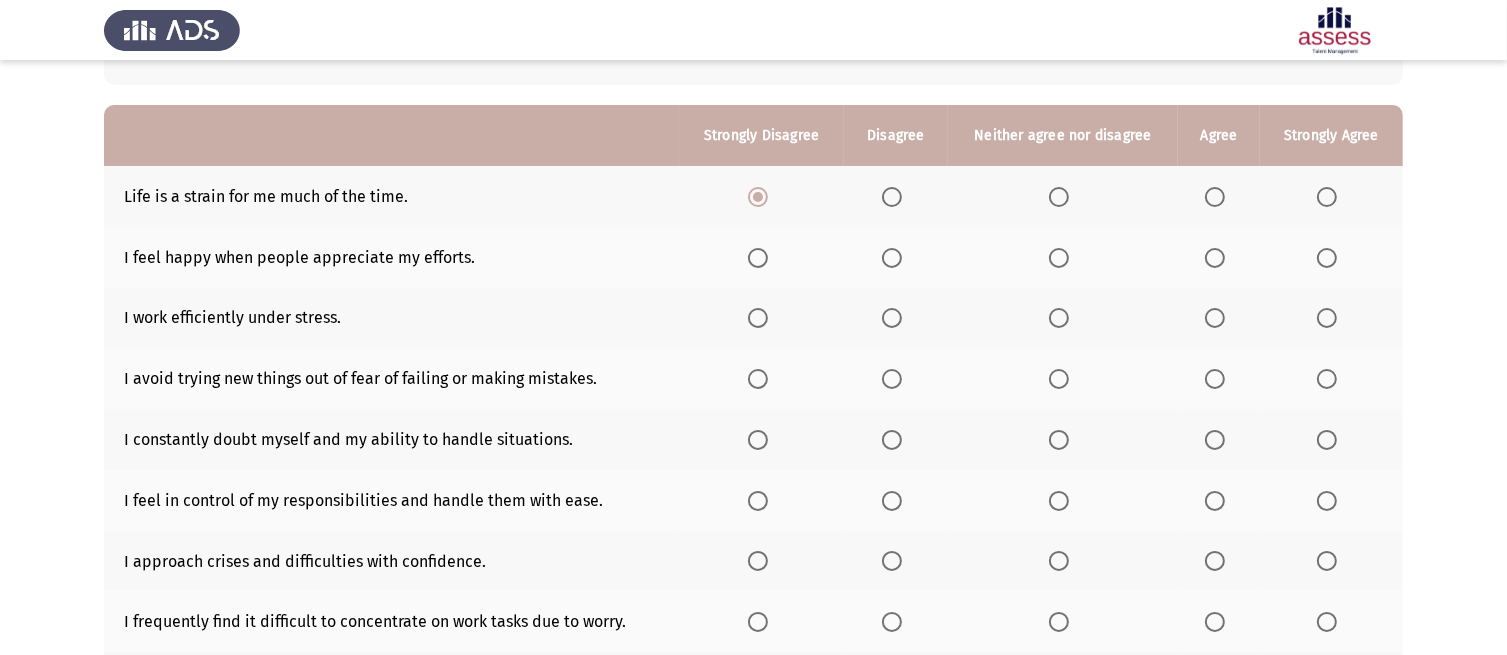 click at bounding box center [892, 258] 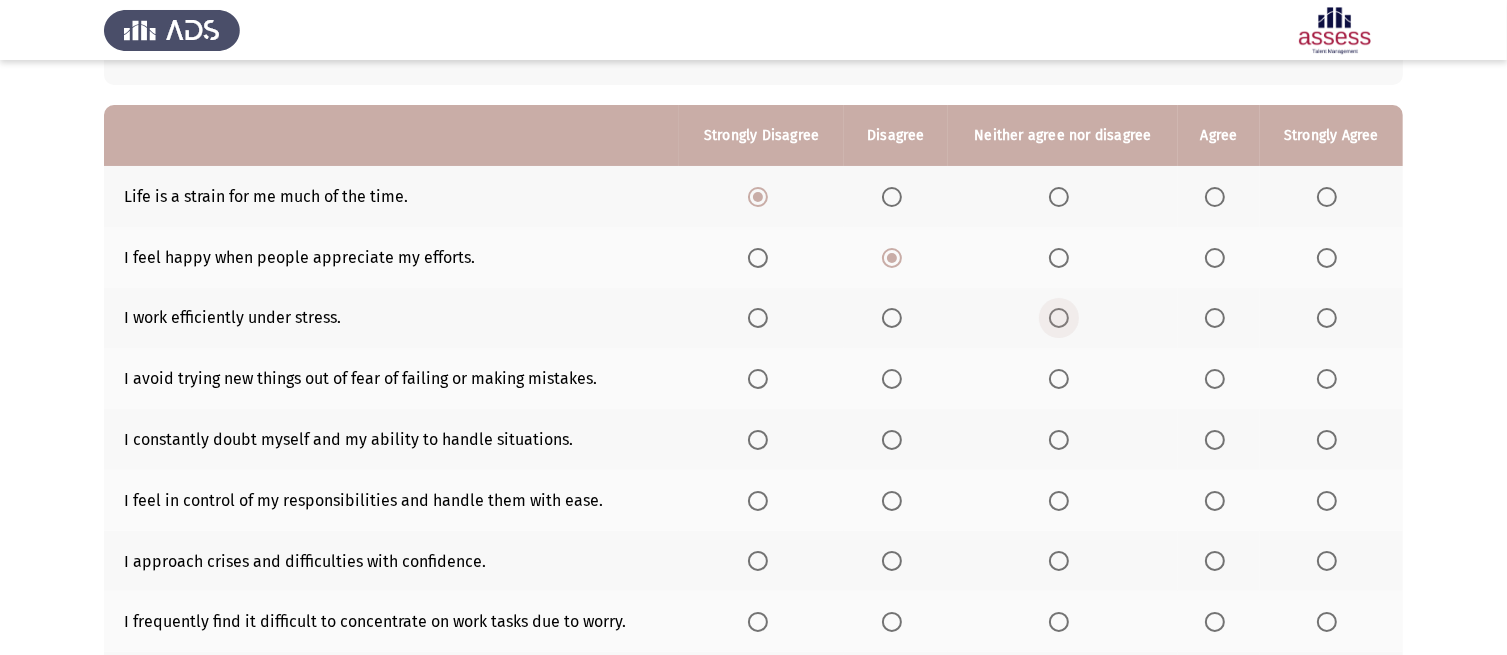 click at bounding box center [1059, 318] 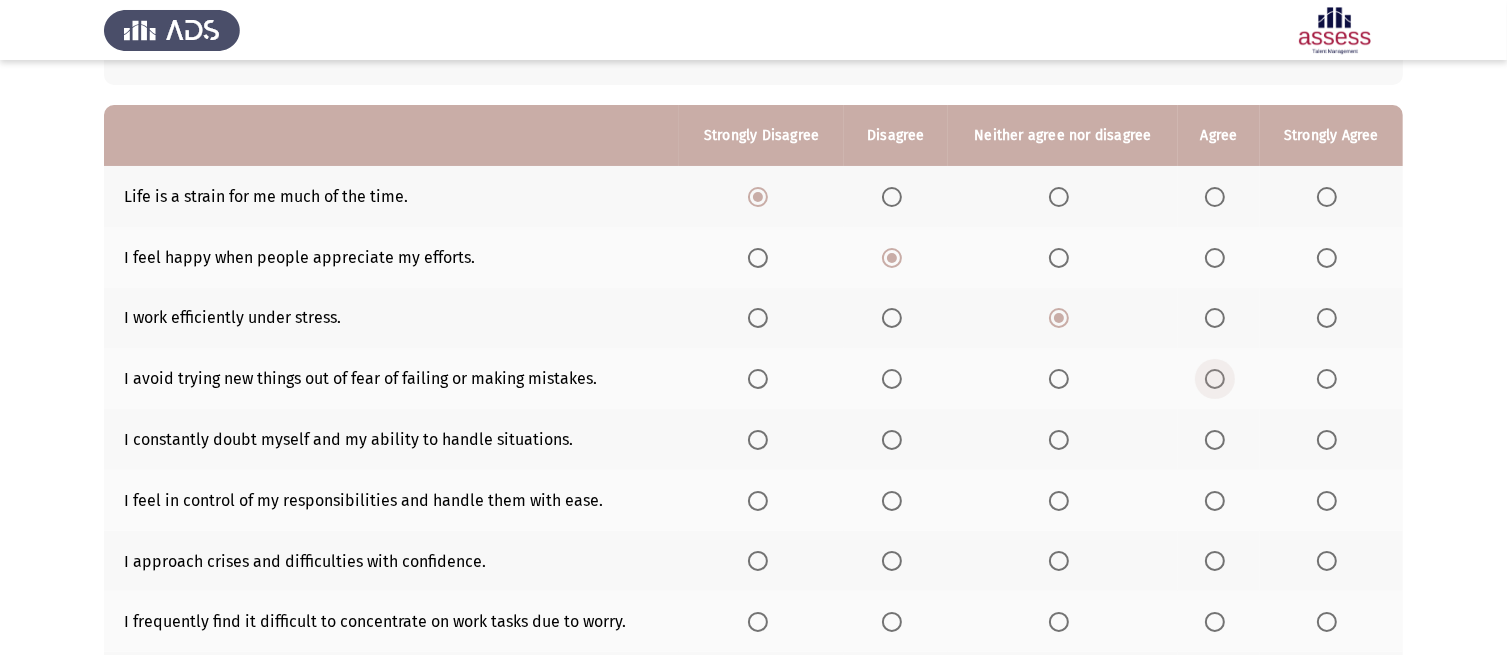 click at bounding box center (1215, 379) 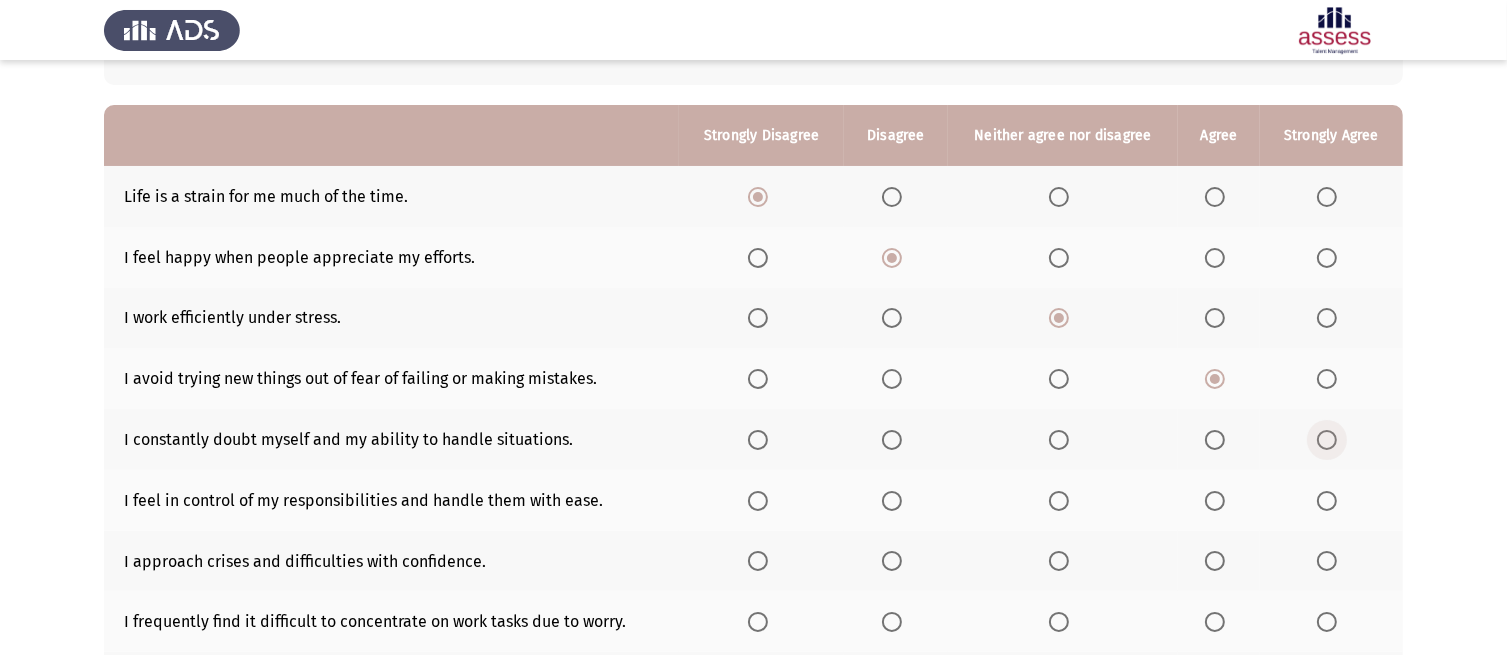 click at bounding box center (1327, 440) 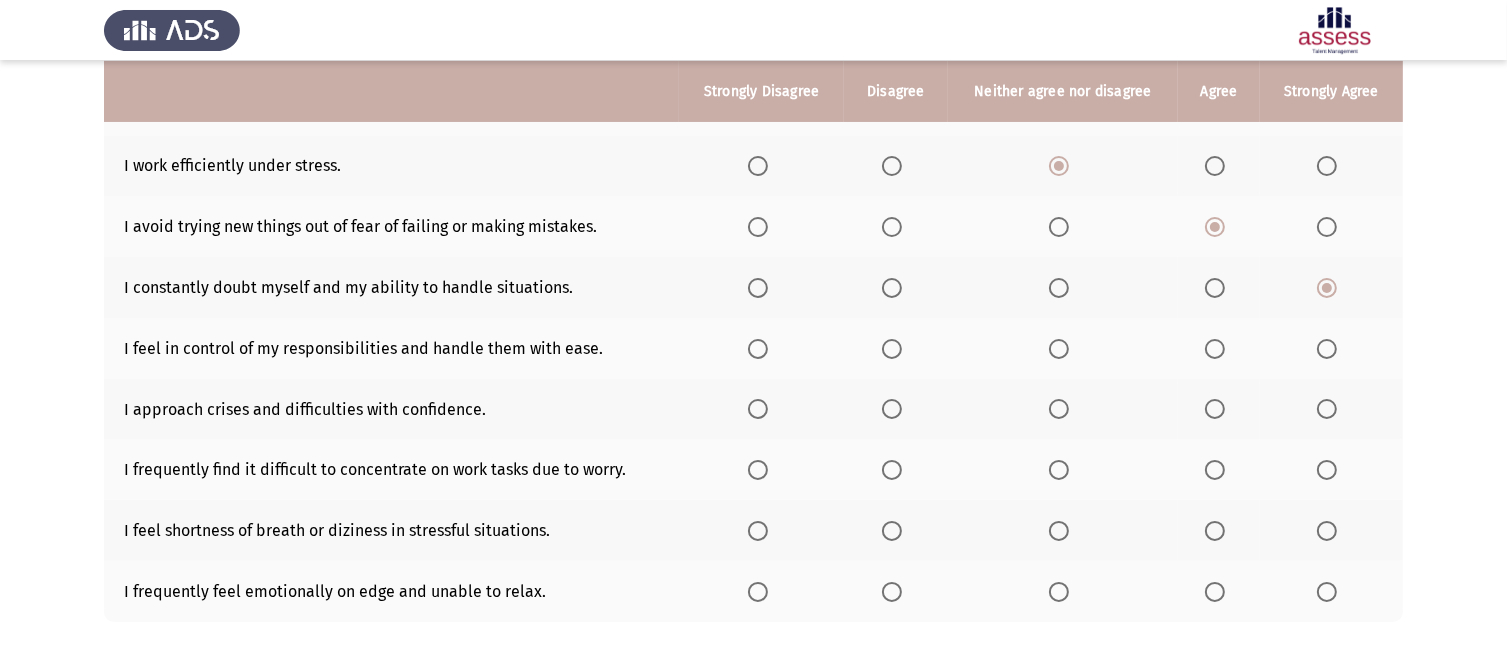 scroll, scrollTop: 304, scrollLeft: 0, axis: vertical 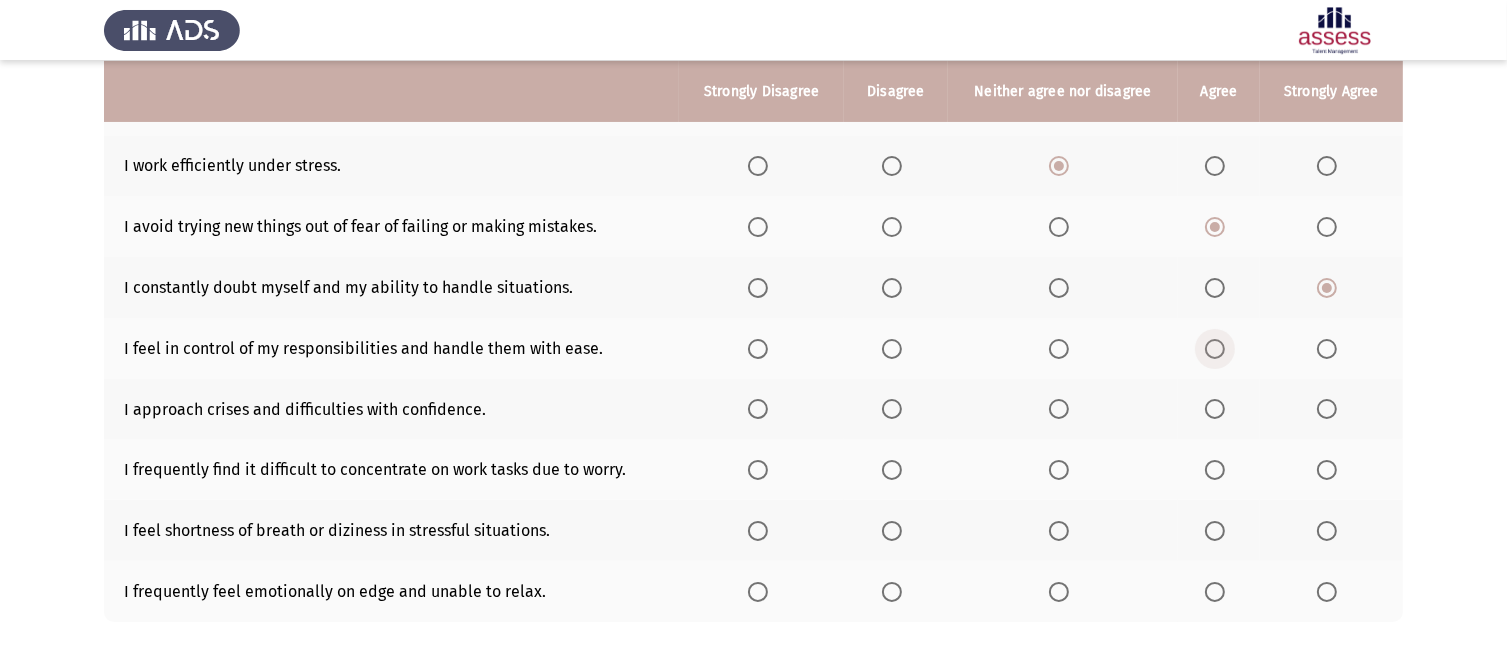 click at bounding box center [1215, 349] 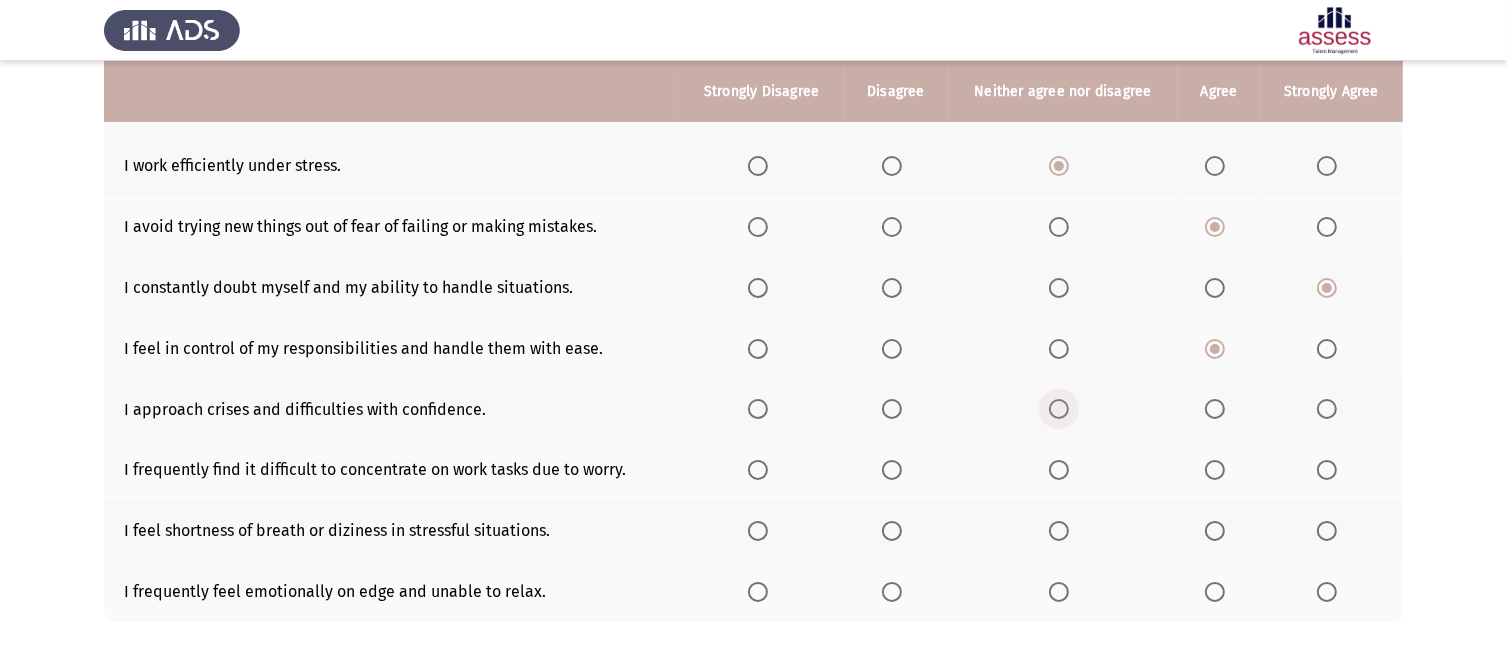 click at bounding box center [1059, 409] 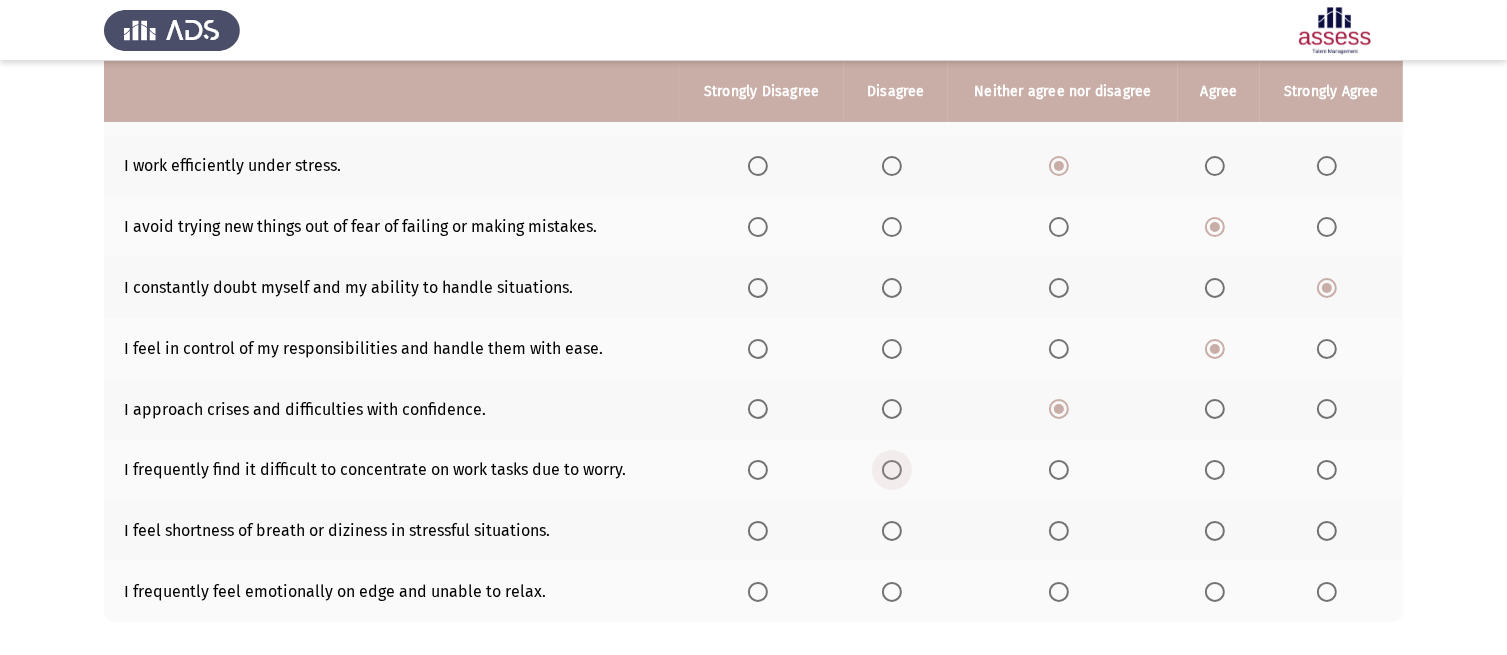 click at bounding box center [892, 470] 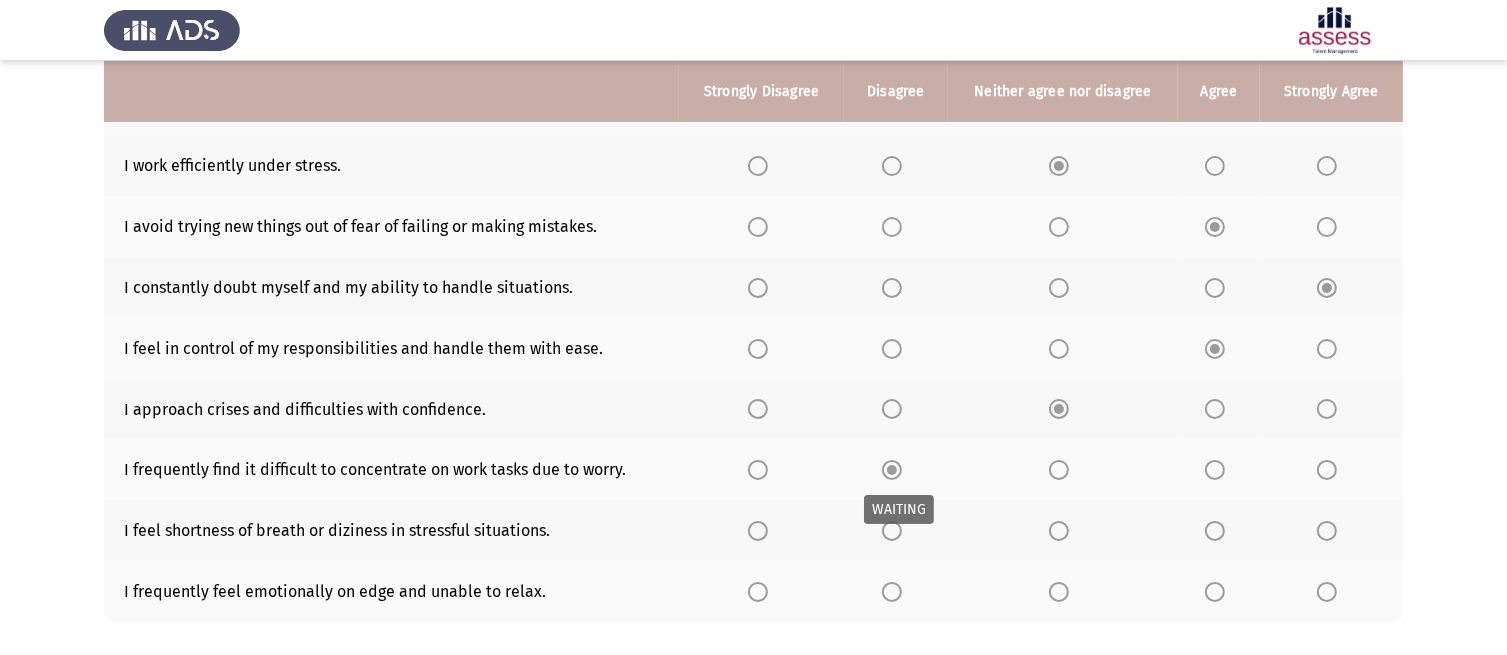 scroll, scrollTop: 412, scrollLeft: 0, axis: vertical 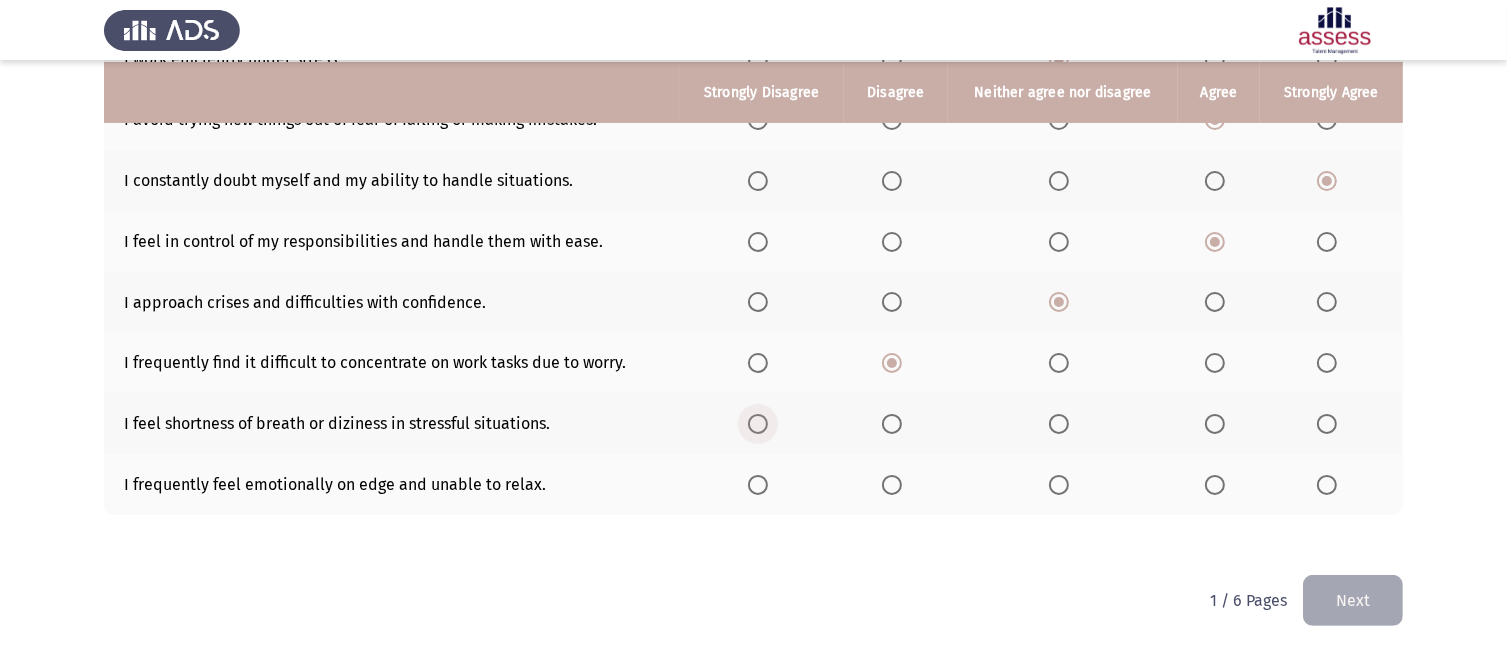 click at bounding box center [758, 424] 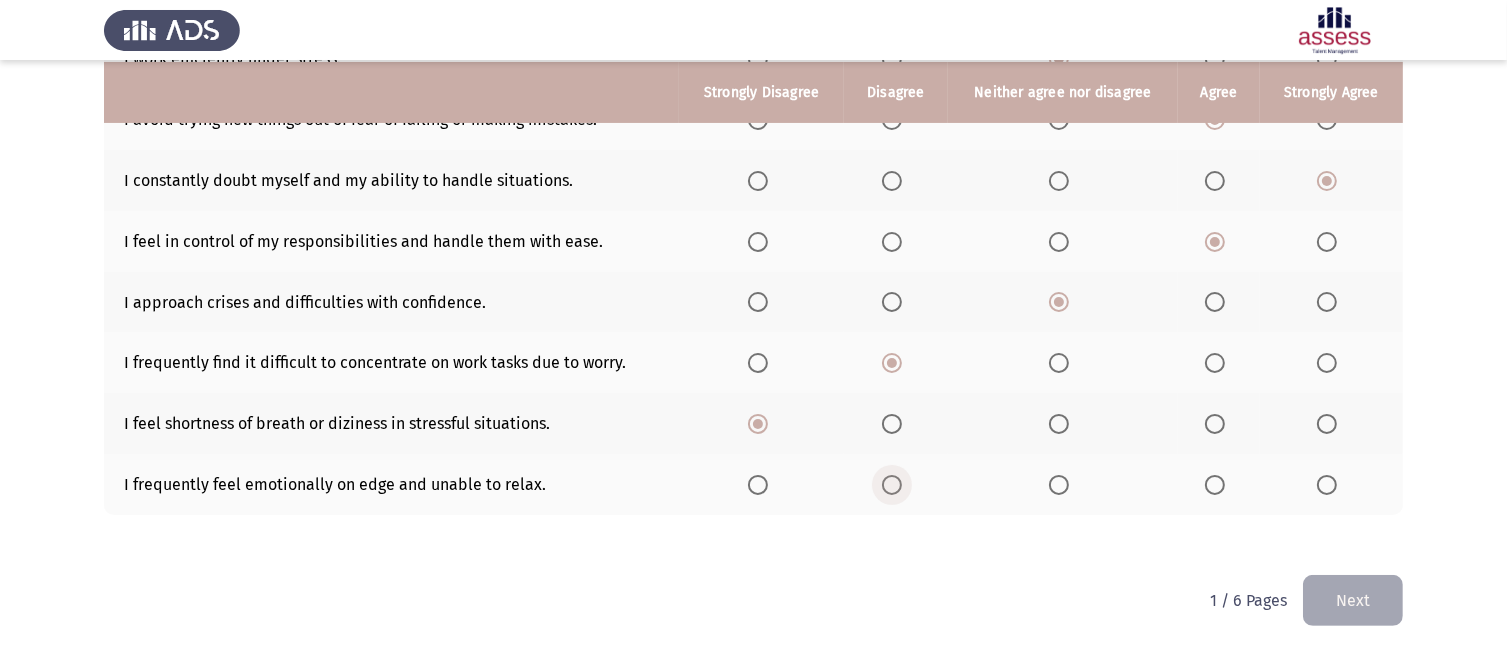 click at bounding box center [892, 485] 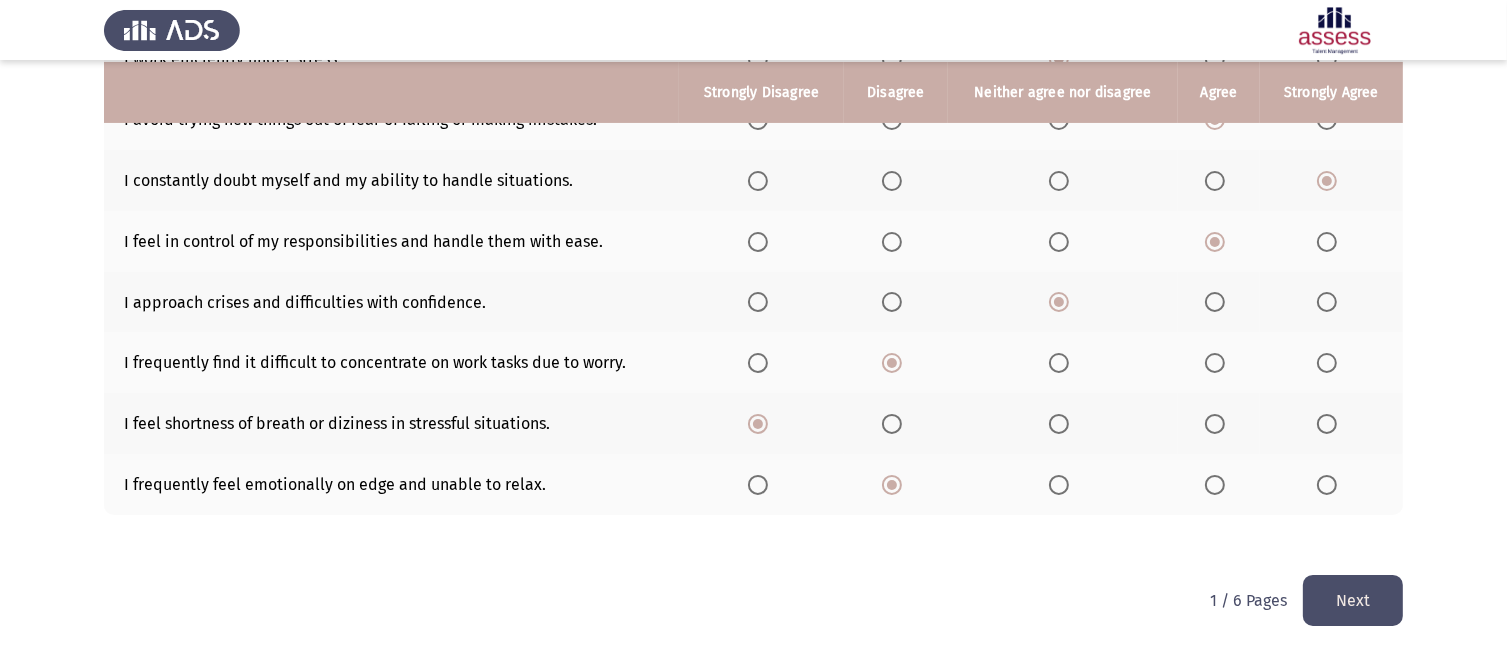 click on "Next" 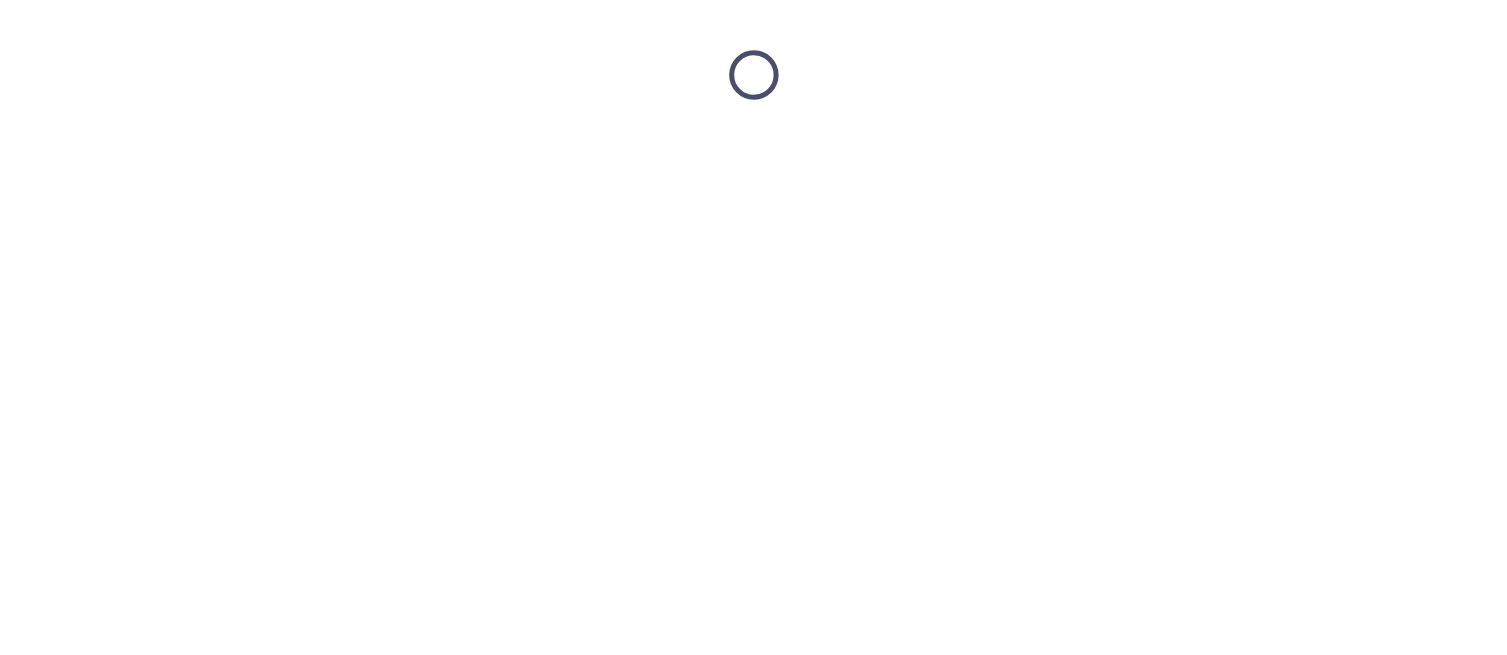scroll, scrollTop: 0, scrollLeft: 0, axis: both 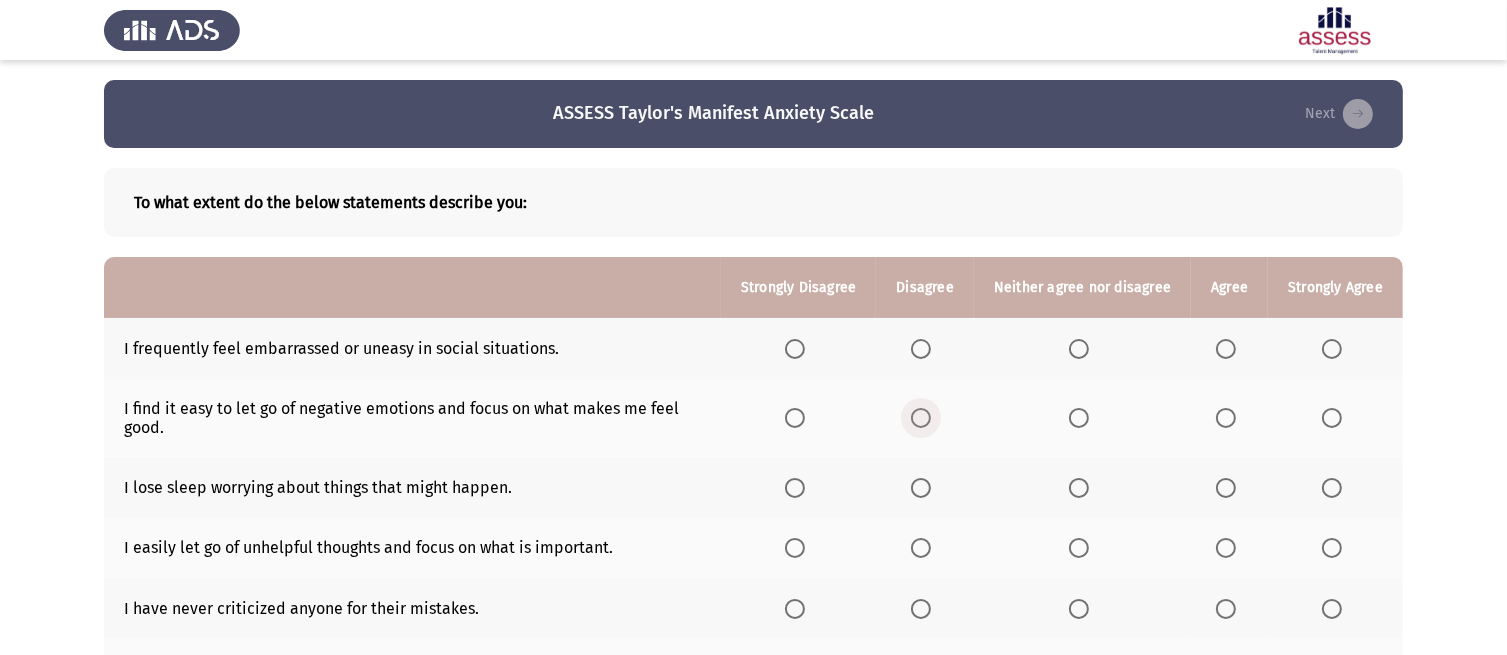 click at bounding box center [921, 418] 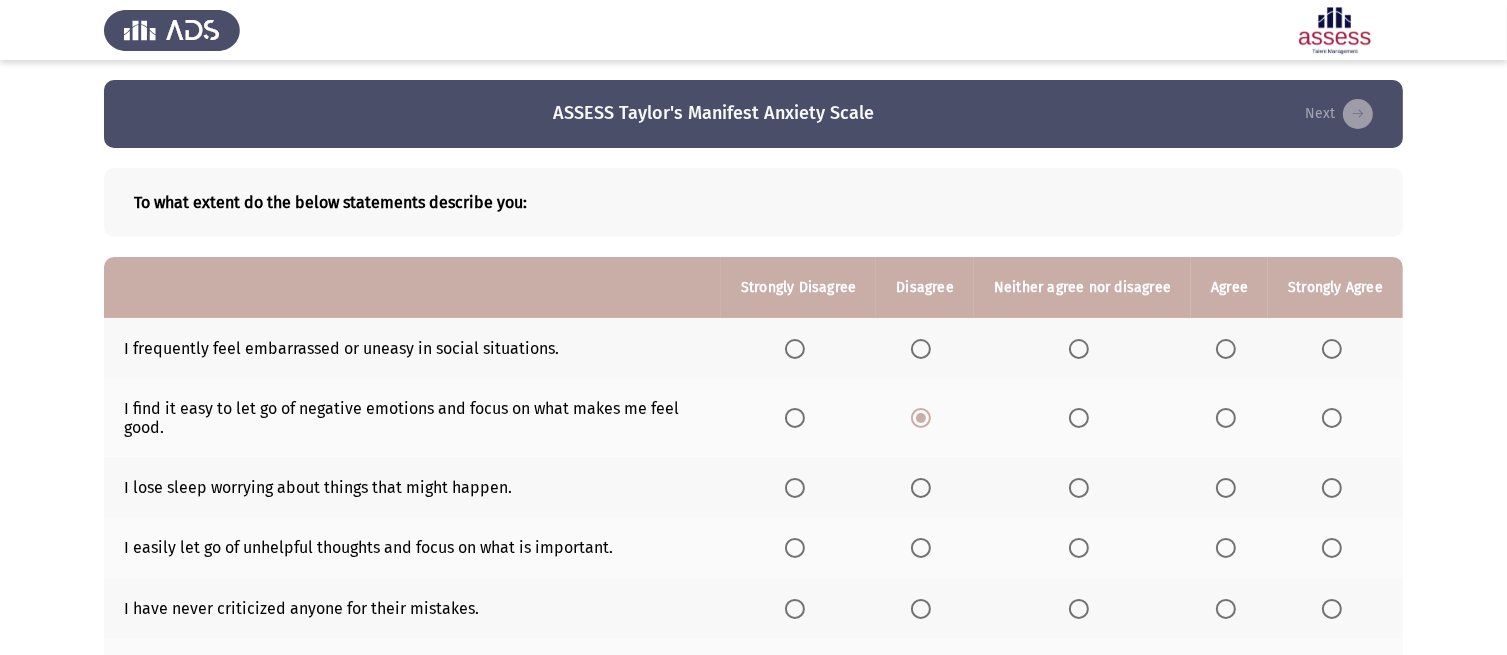 click at bounding box center [795, 349] 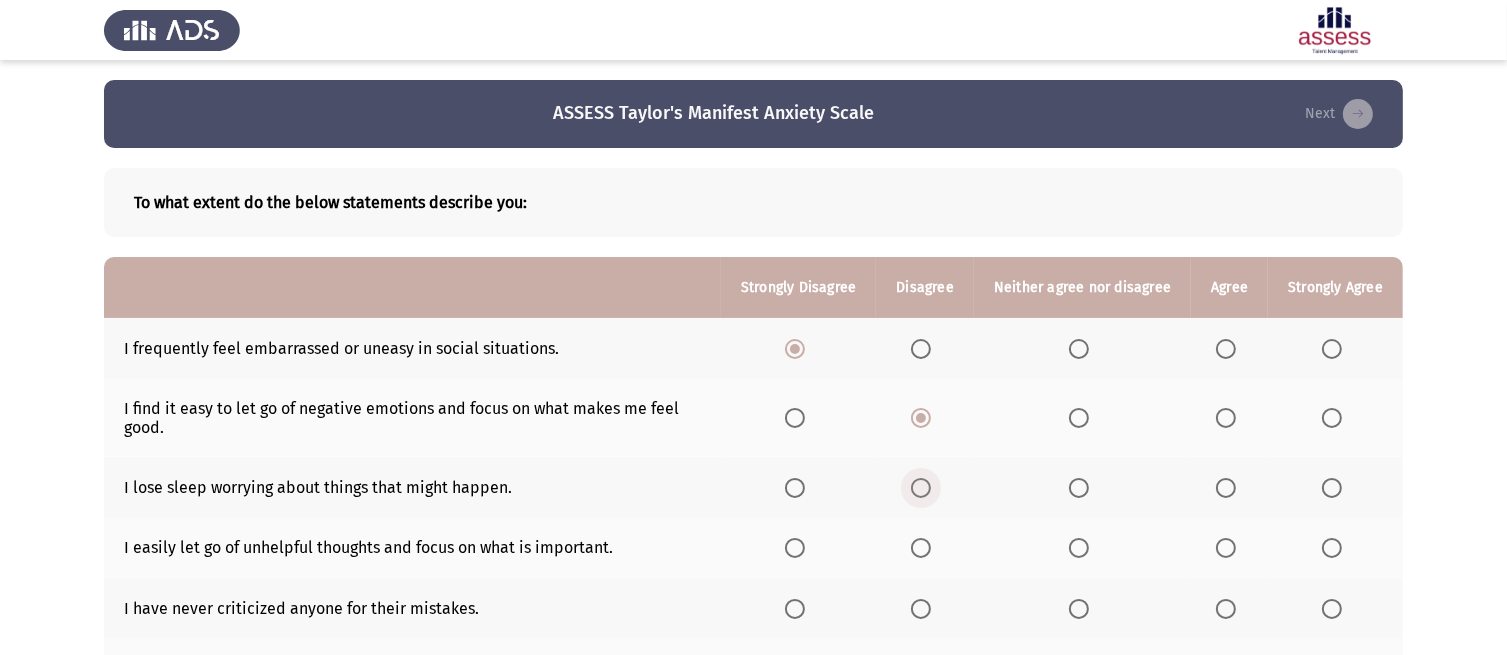 click at bounding box center [921, 488] 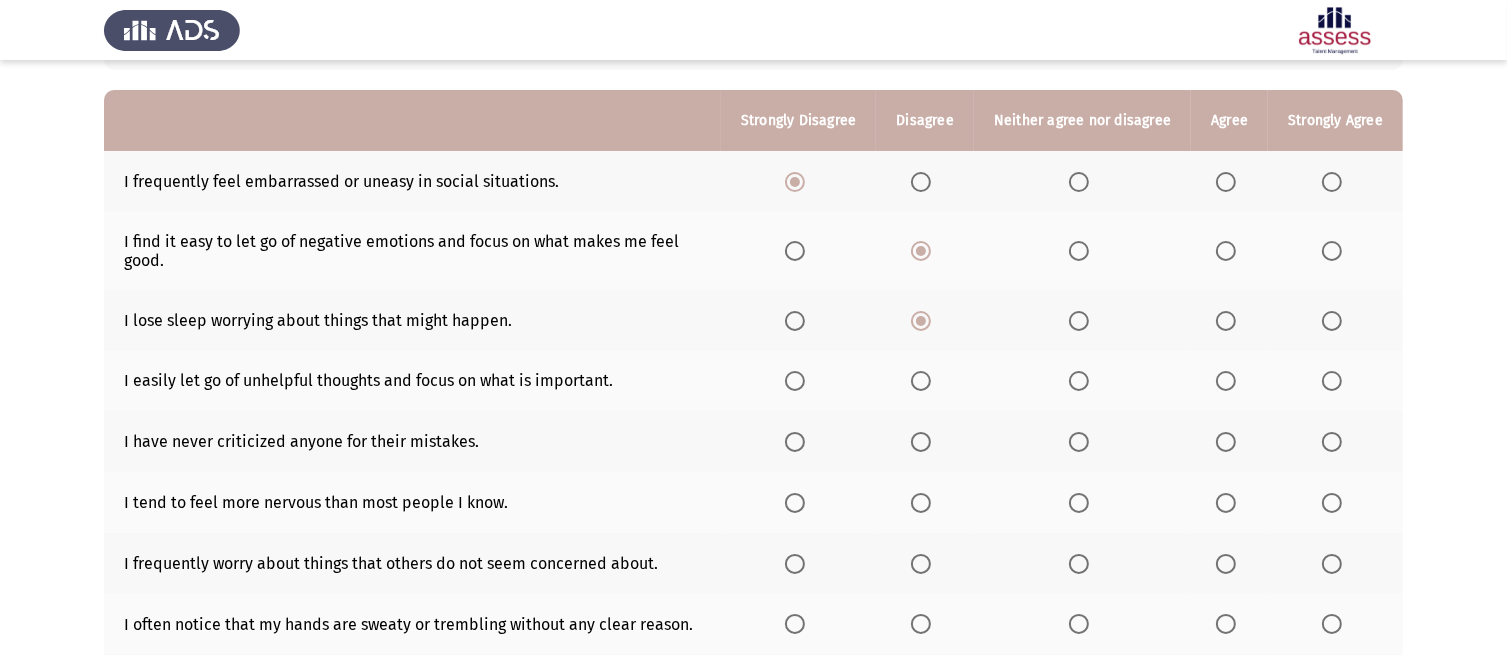 scroll, scrollTop: 168, scrollLeft: 0, axis: vertical 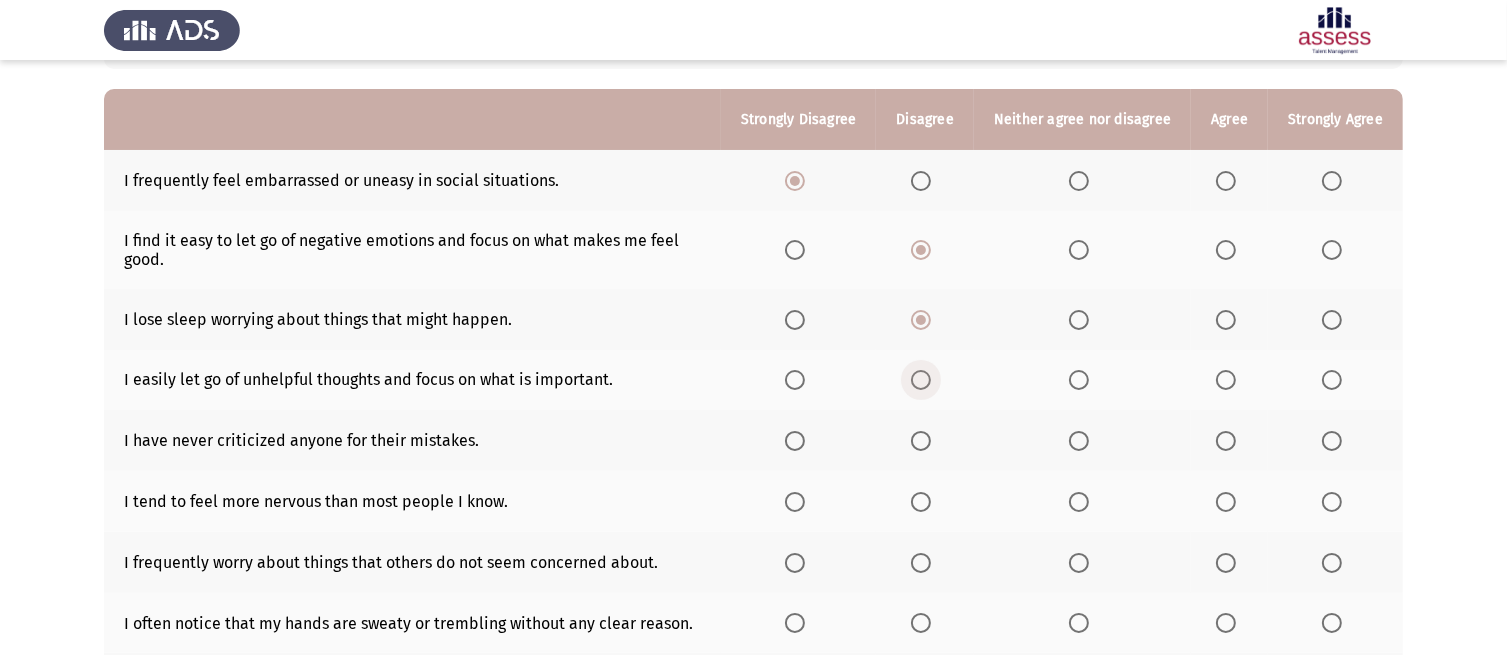 click at bounding box center [921, 380] 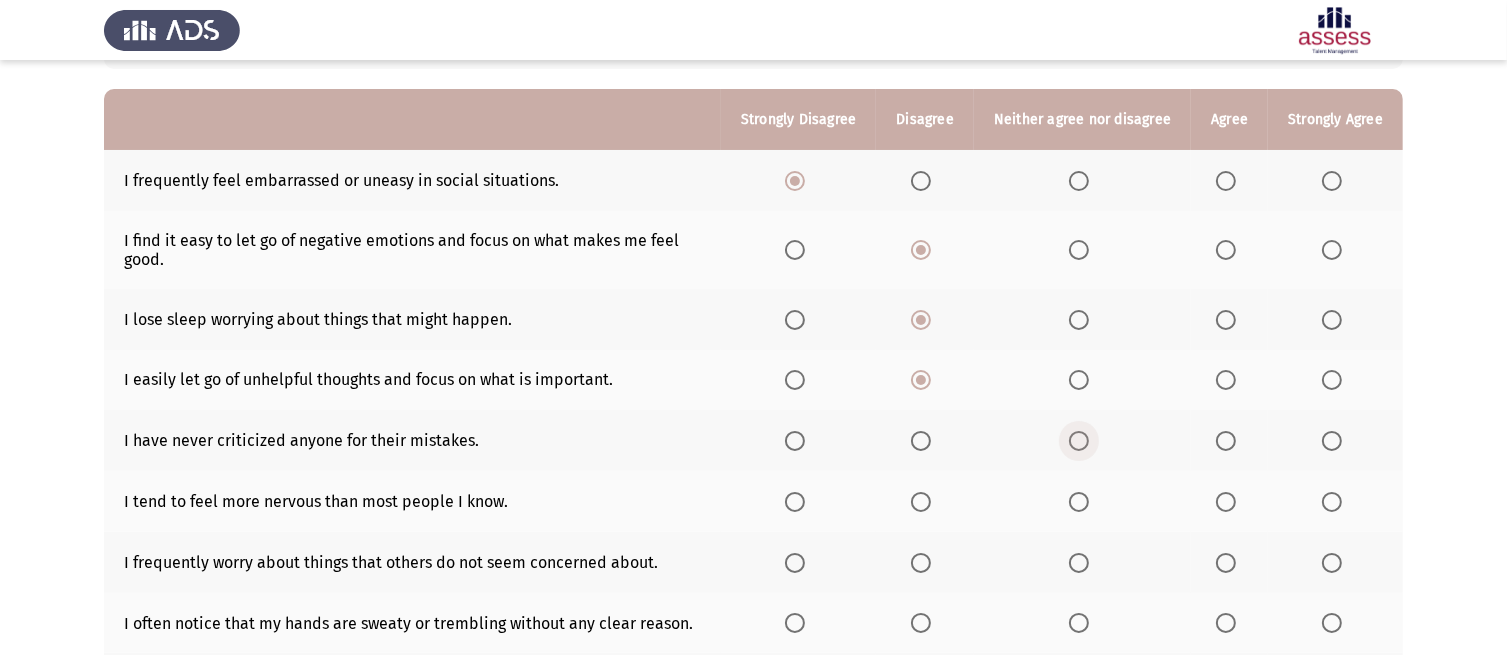 click at bounding box center [1079, 441] 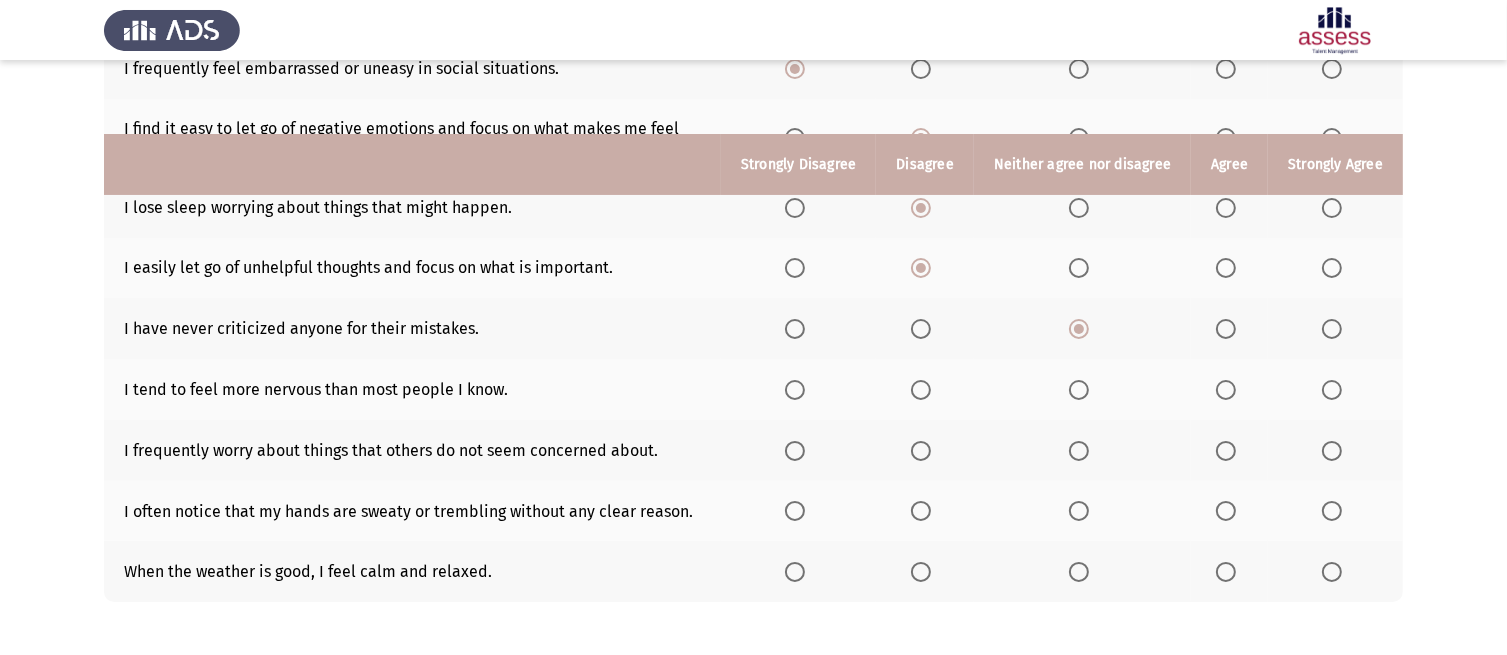 scroll, scrollTop: 355, scrollLeft: 0, axis: vertical 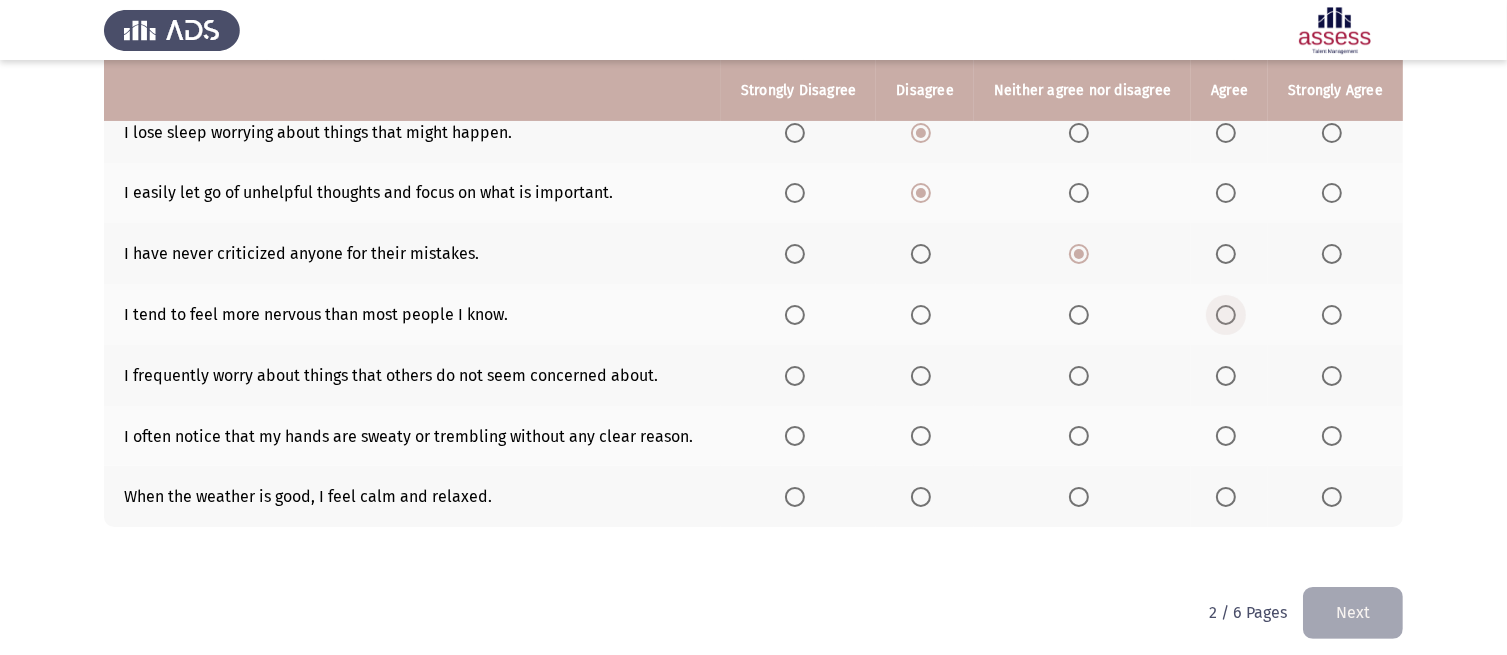 click at bounding box center [1226, 315] 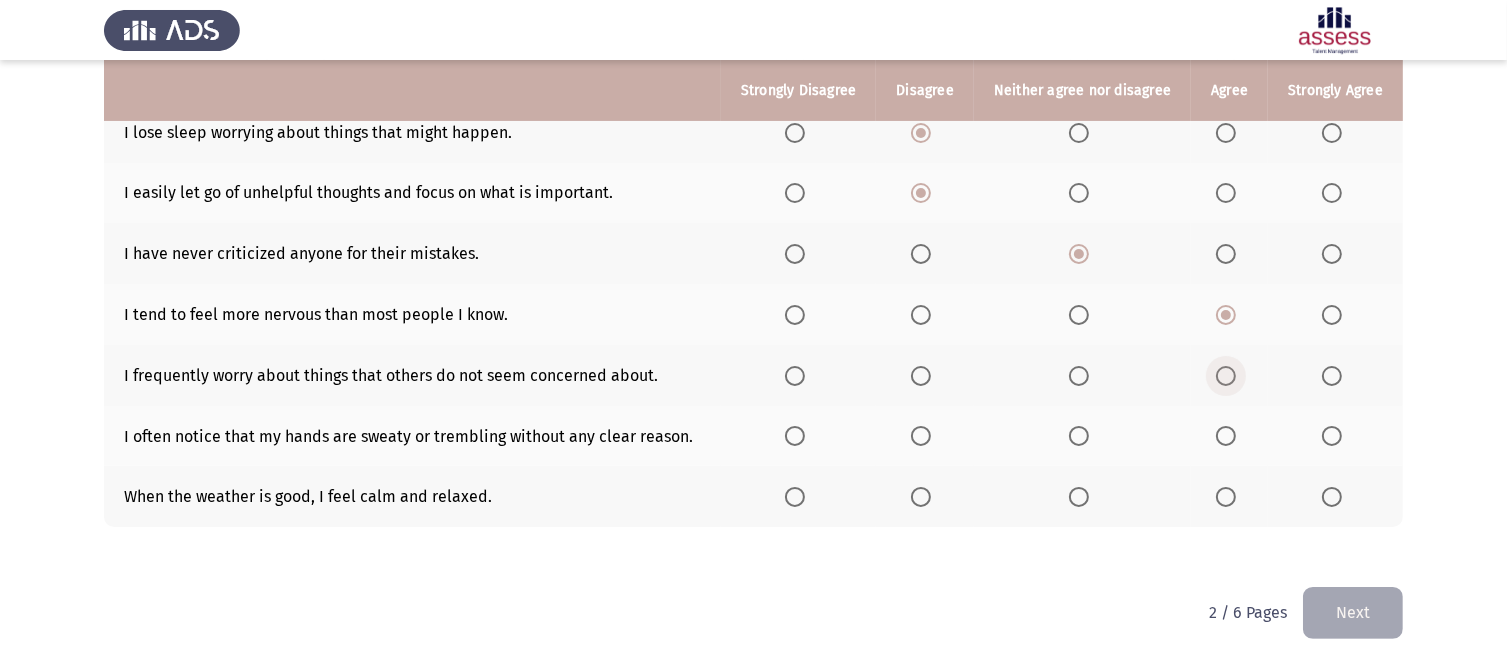 click at bounding box center [1226, 376] 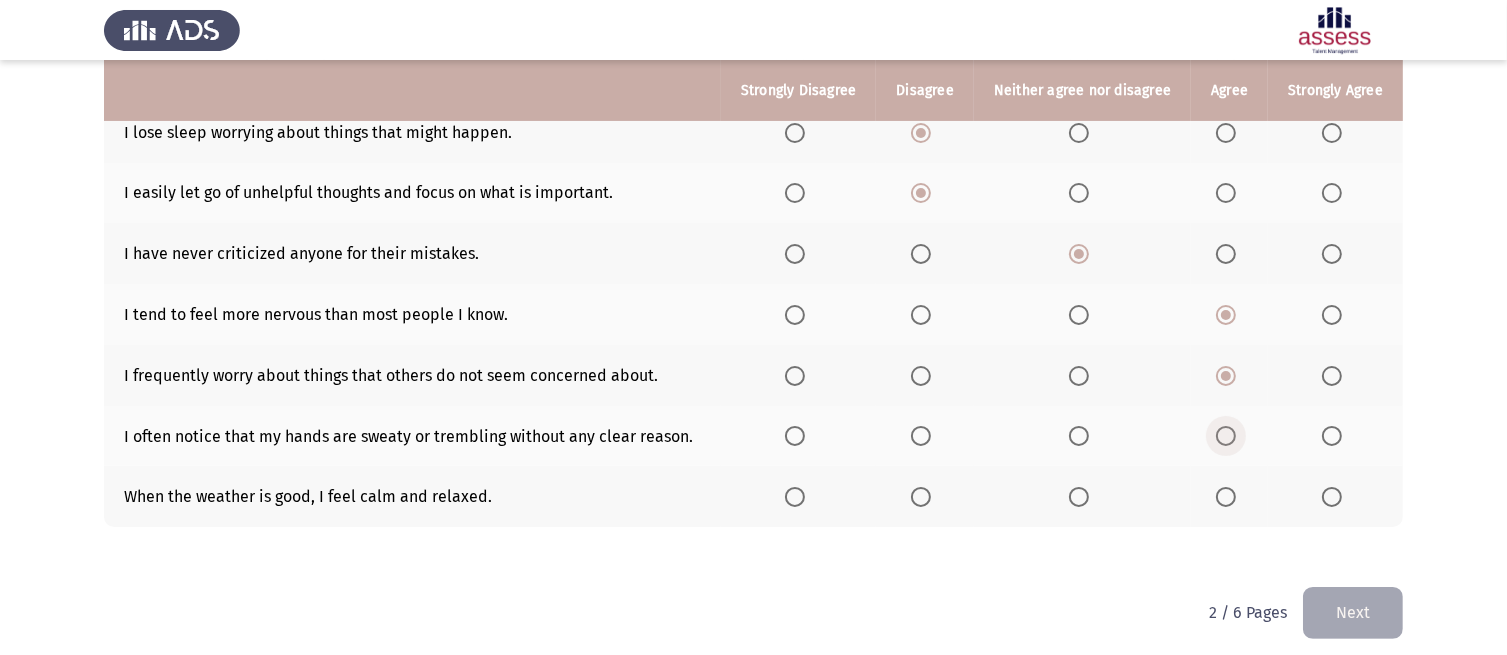 click at bounding box center (1226, 436) 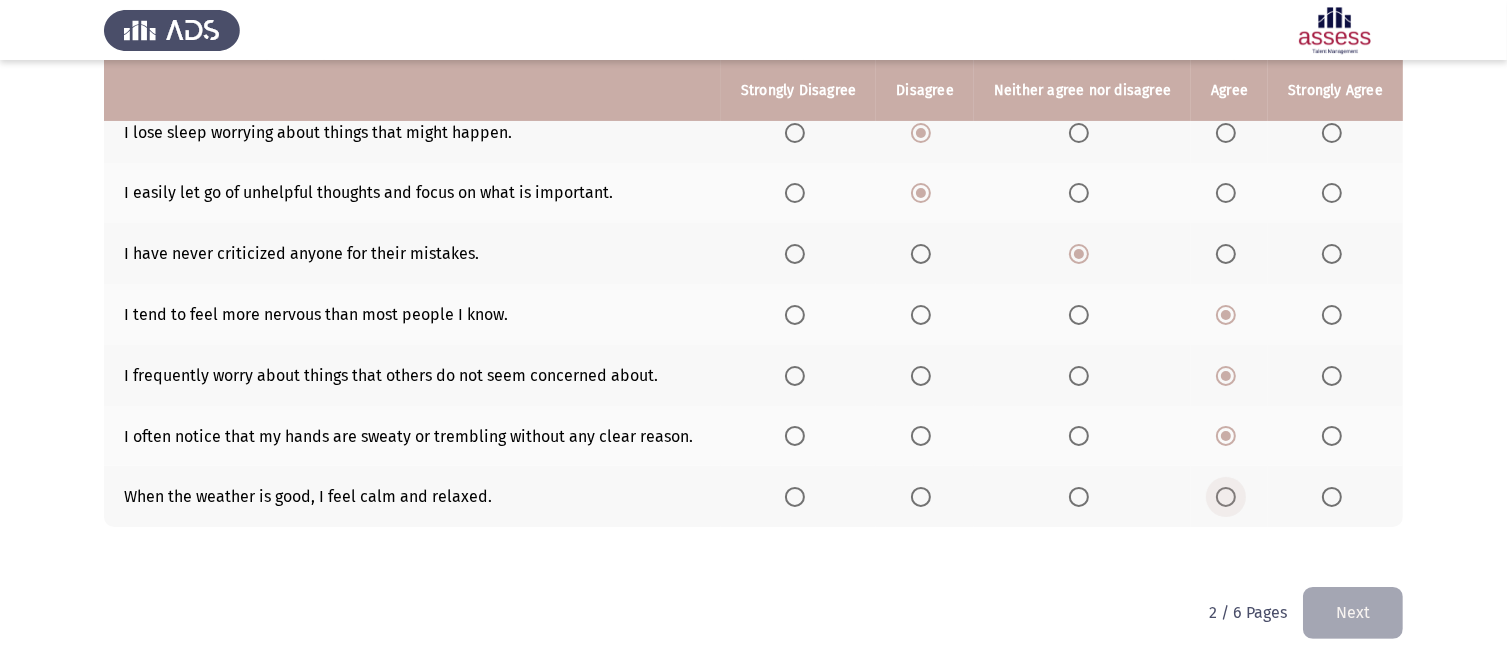 click at bounding box center [1226, 497] 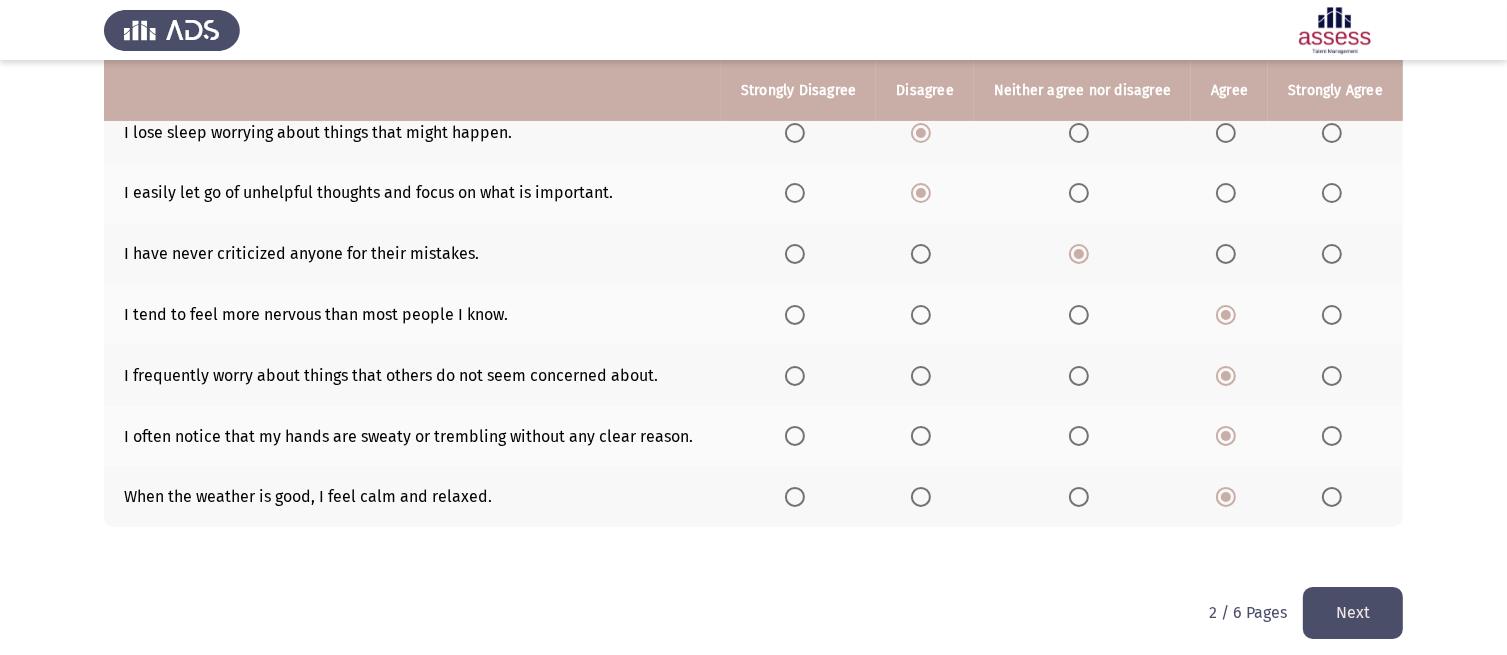 click on "To what extent do the below statements describe you:  Strongly Disagree   Disagree   Neither agree nor disagree   Agree   Strongly Agree  I frequently feel embarrassed or uneasy in social situations.           I find it easy to let go of negative emotions and focus on what makes me feel good.           I lose sleep worrying about things that might happen.           I easily let go of unhelpful thoughts and focus on what is important.           I have never criticized anyone for their mistakes.           I tend to feel more nervous than most people I know.           I frequently worry about things that others do not seem concerned about.           I often notice that my hands are sweaty or trembling without any clear reason.           When the weather is good, I feel calm and relaxed." 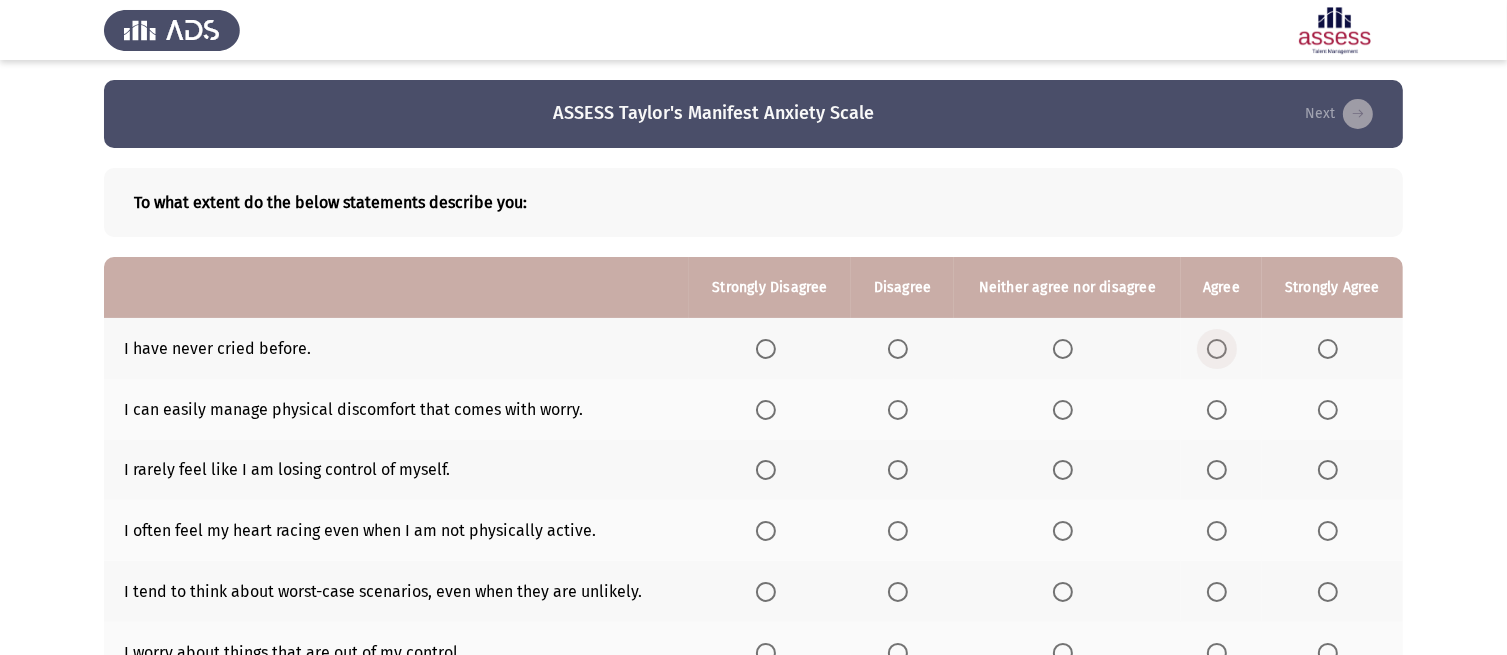 click at bounding box center (1217, 349) 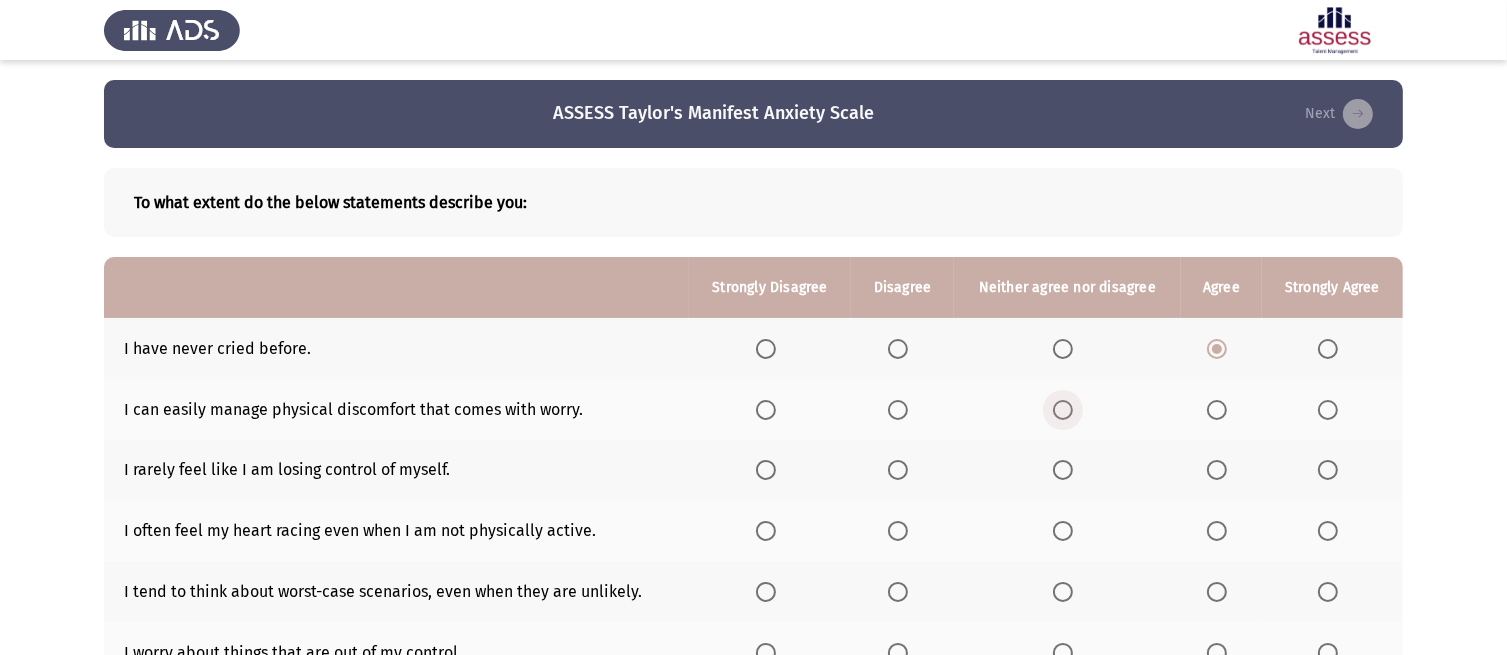click at bounding box center (1063, 410) 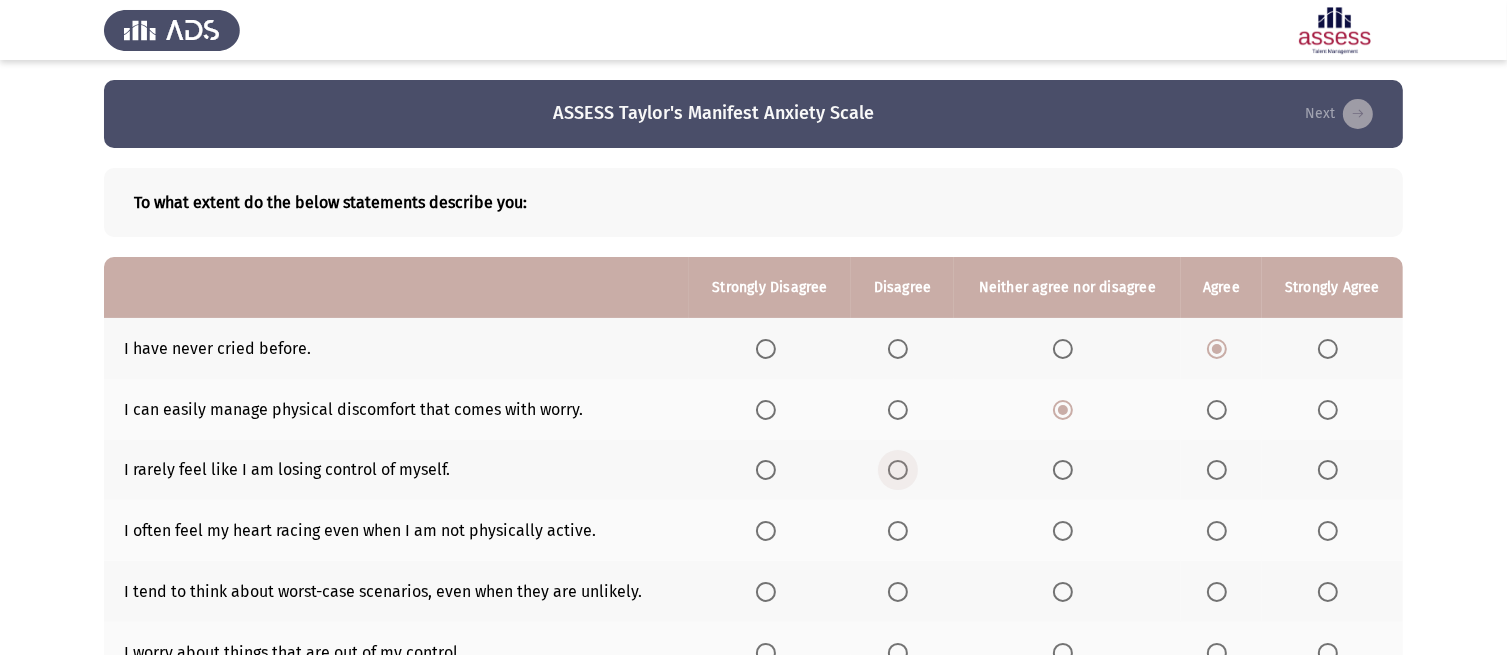 click at bounding box center [898, 470] 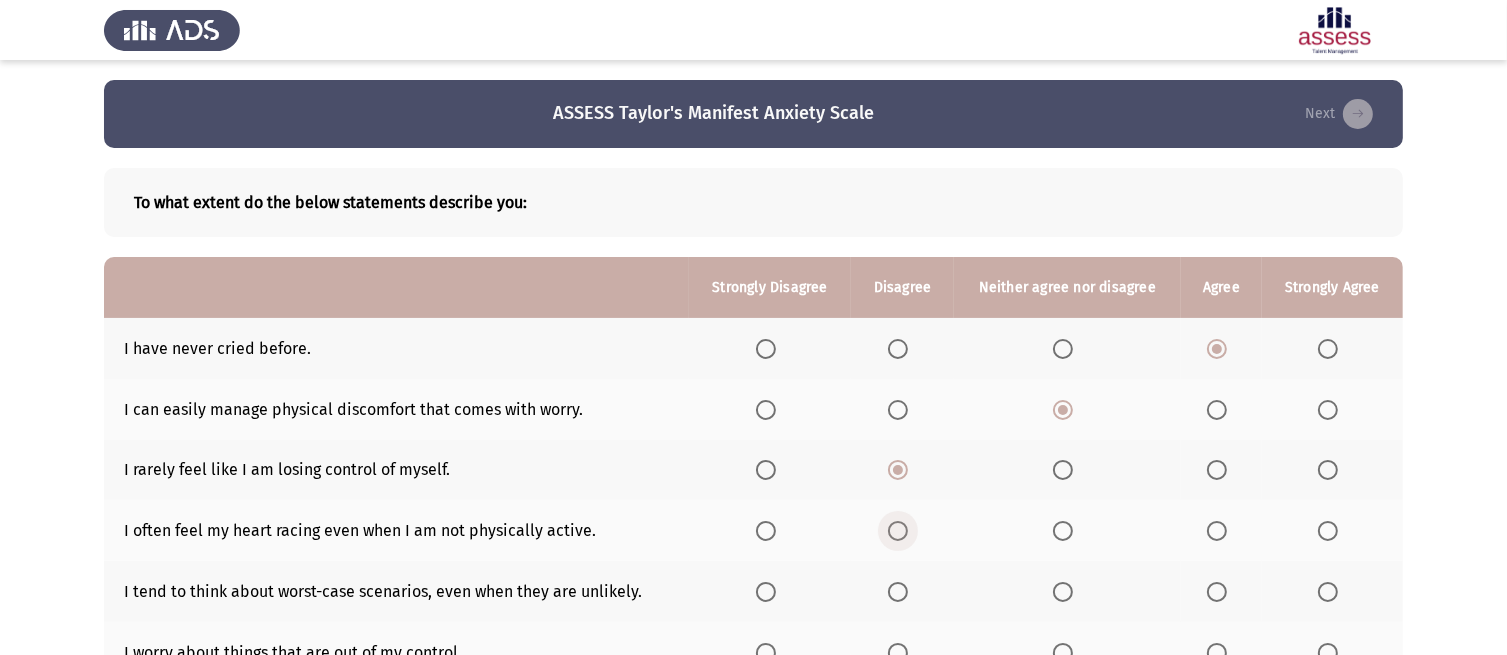 click at bounding box center [898, 531] 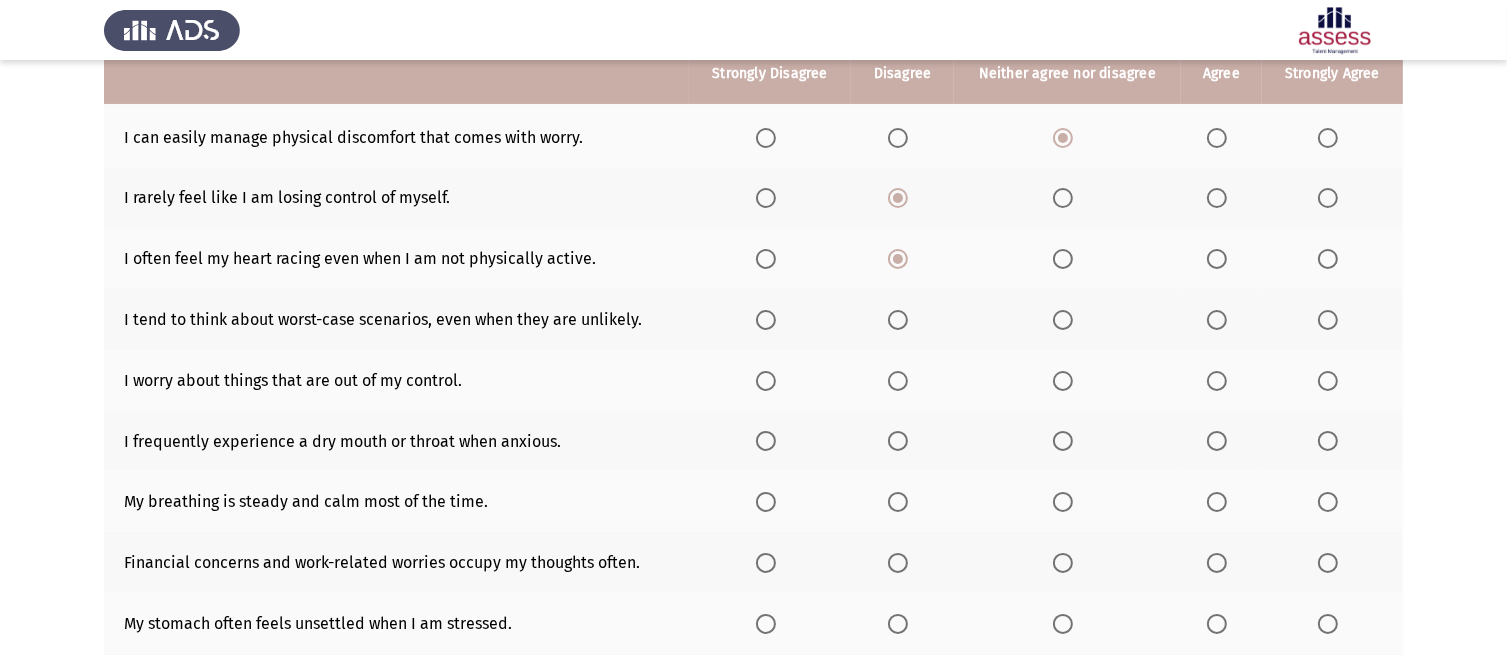 scroll, scrollTop: 276, scrollLeft: 0, axis: vertical 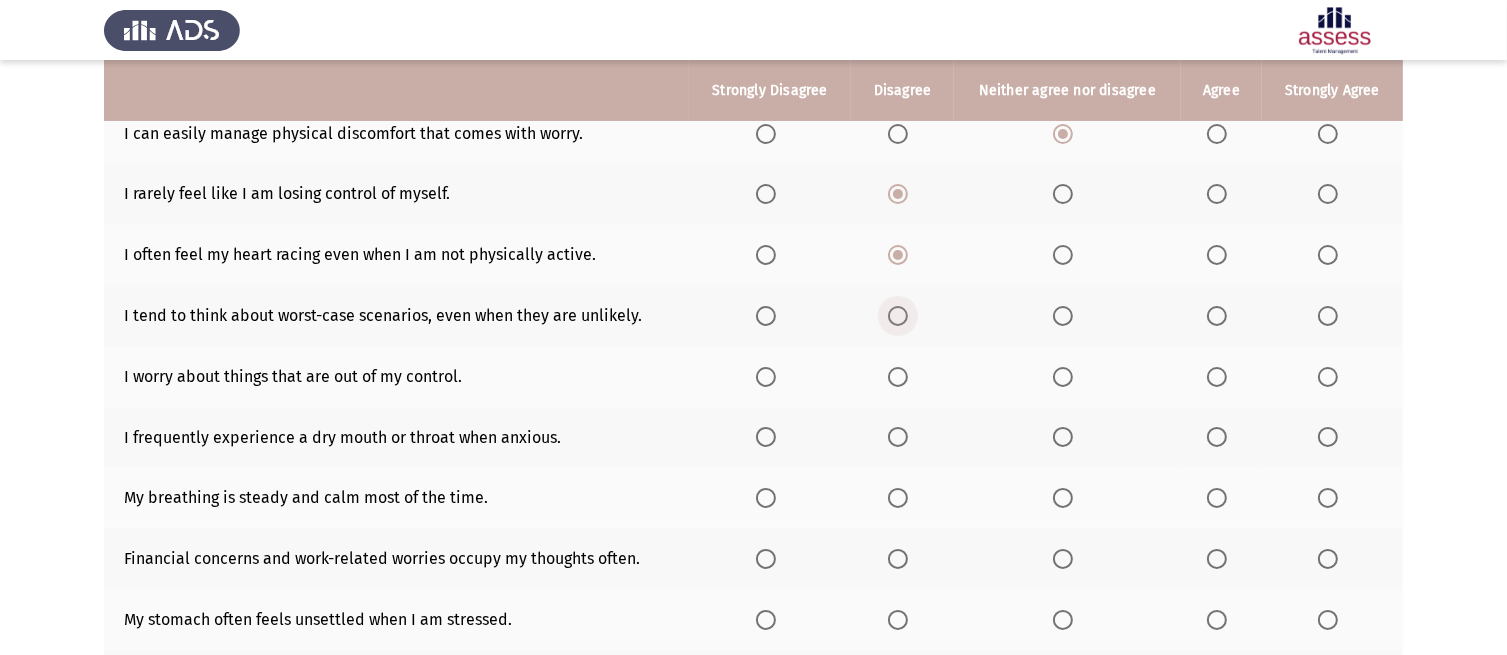 click at bounding box center [898, 316] 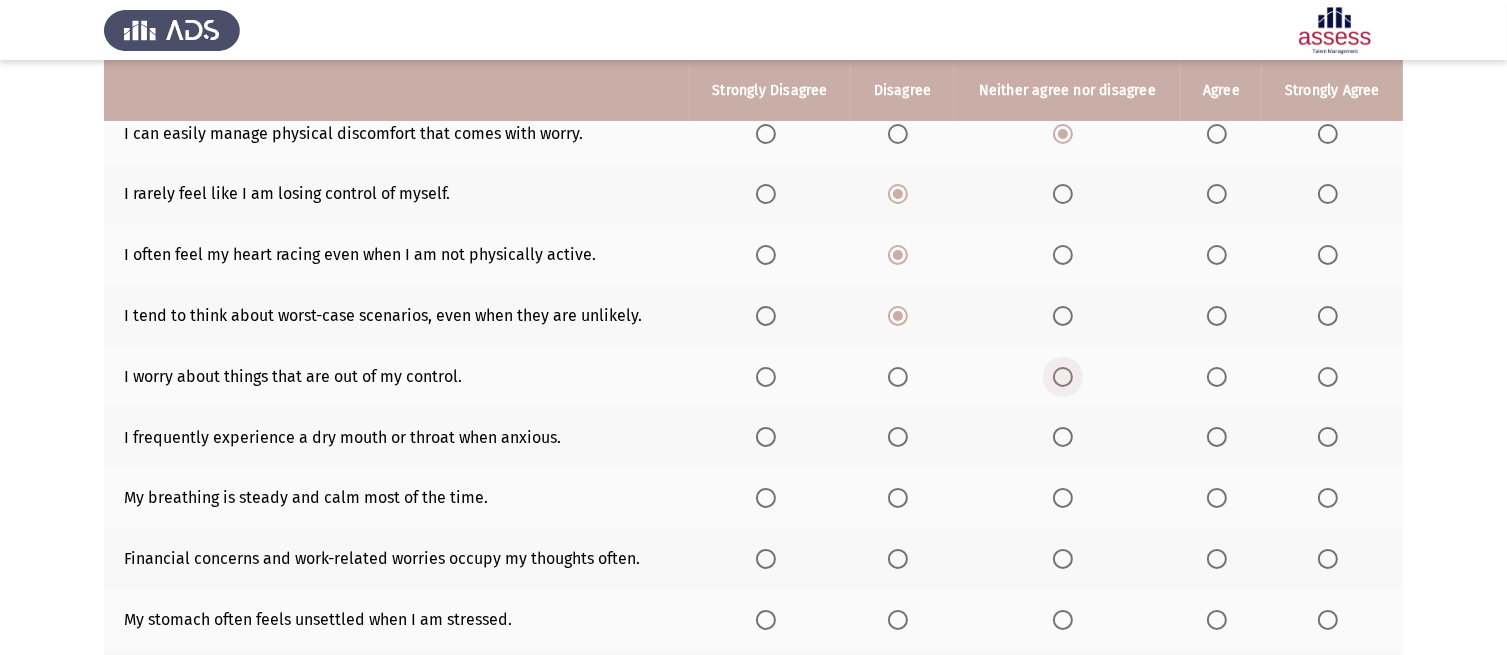 click at bounding box center (1063, 377) 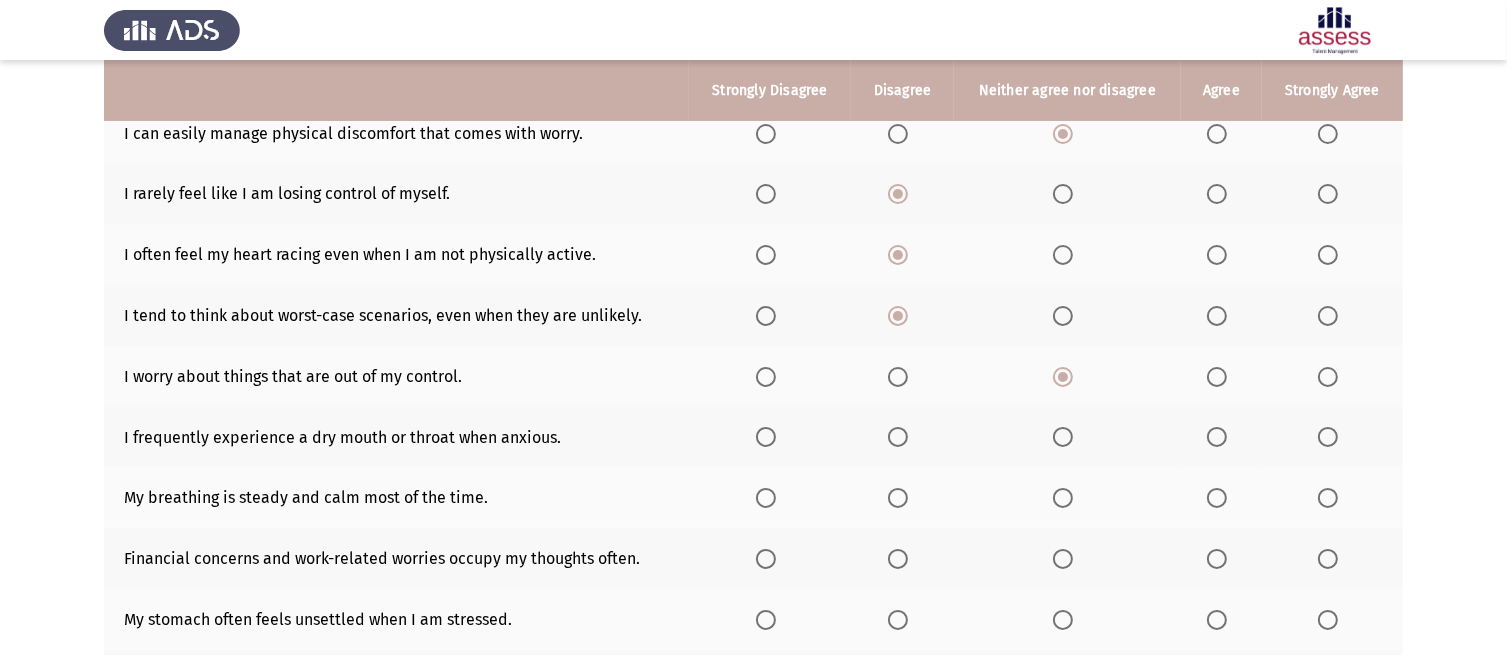 click at bounding box center (1063, 437) 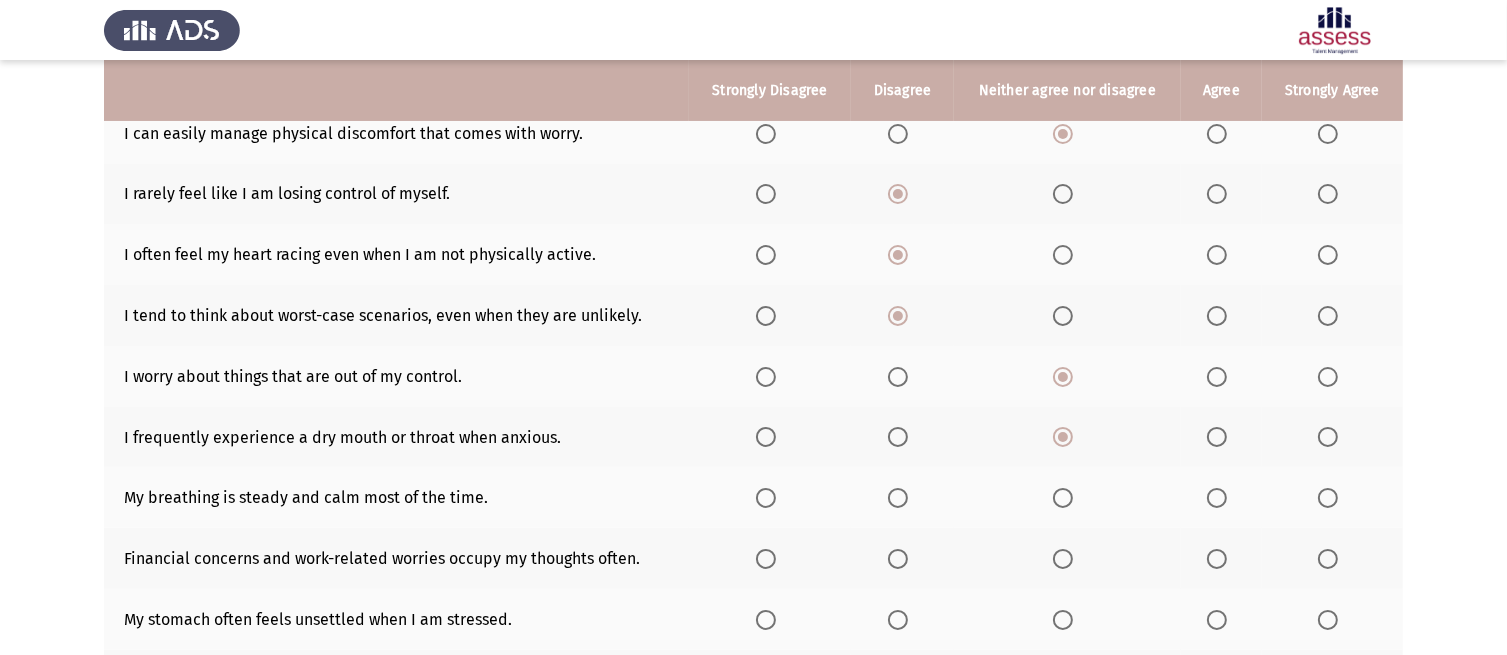 click 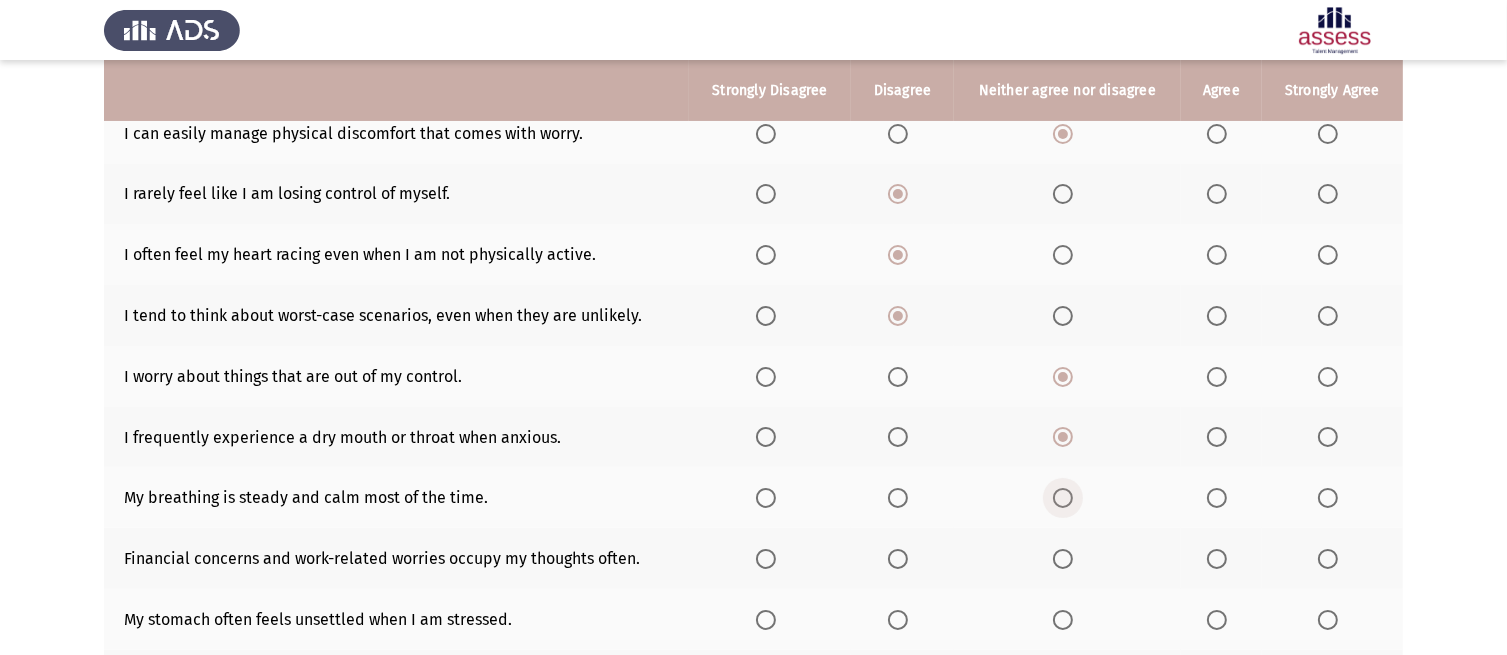 click at bounding box center [1063, 498] 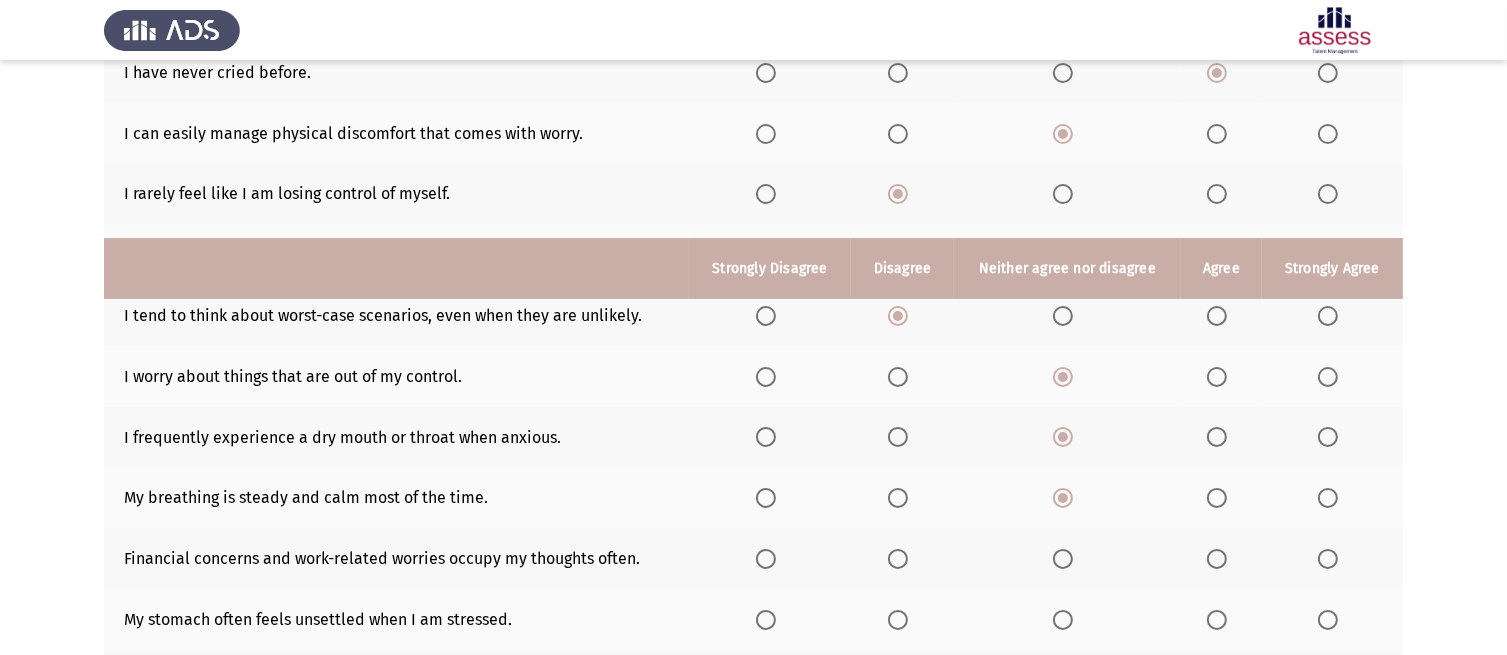 scroll, scrollTop: 473, scrollLeft: 0, axis: vertical 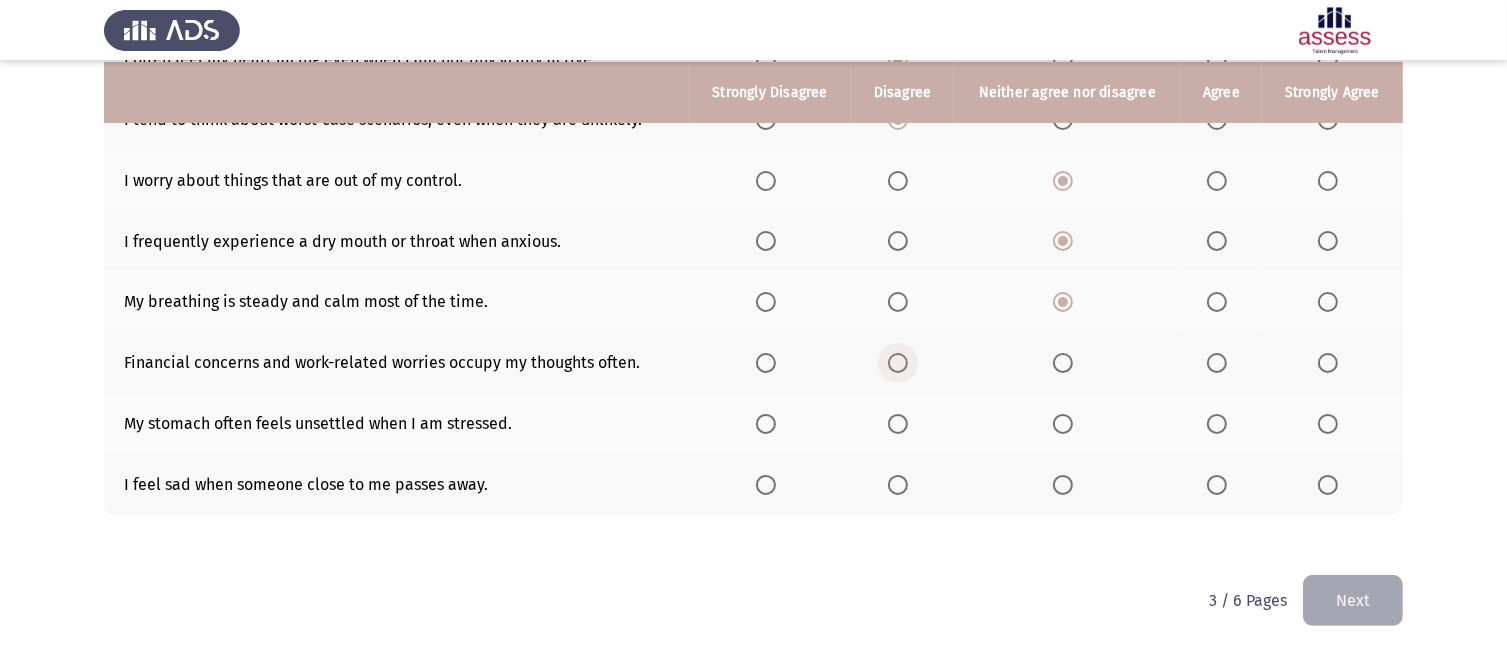 click at bounding box center [902, 363] 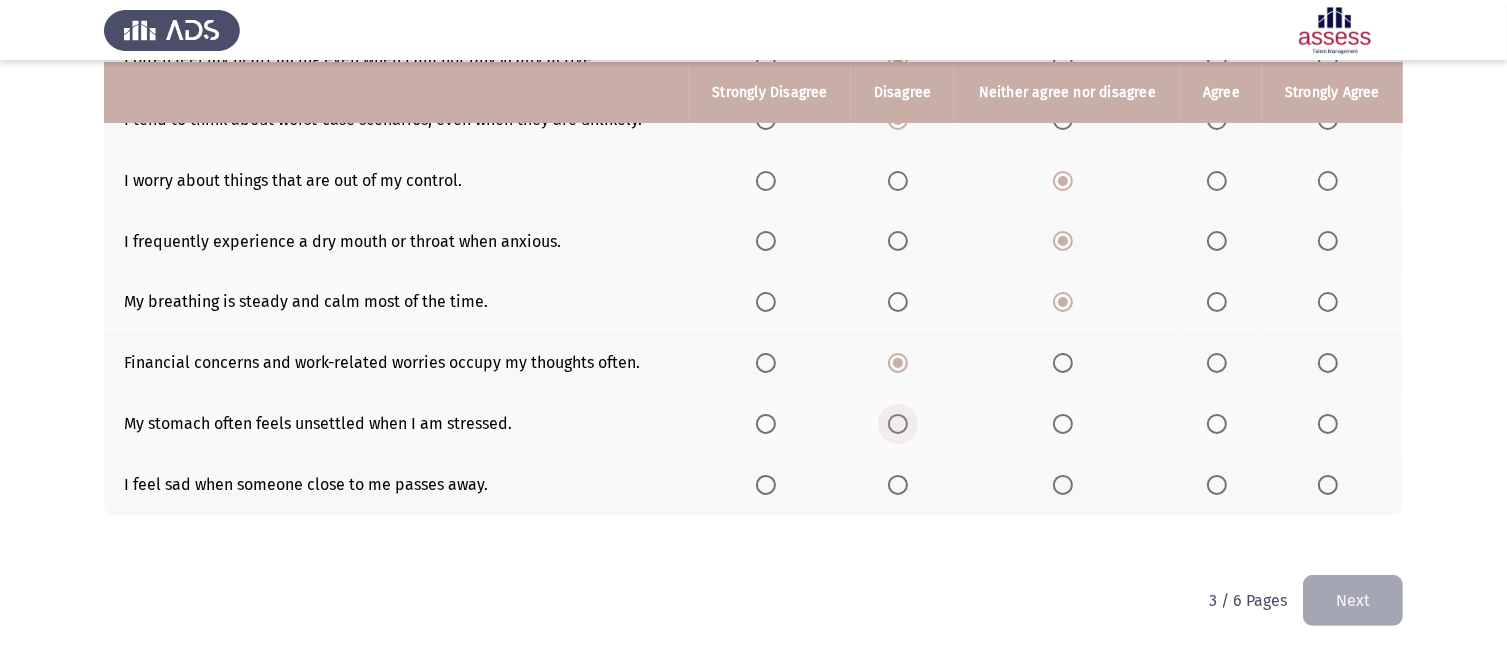click at bounding box center (898, 424) 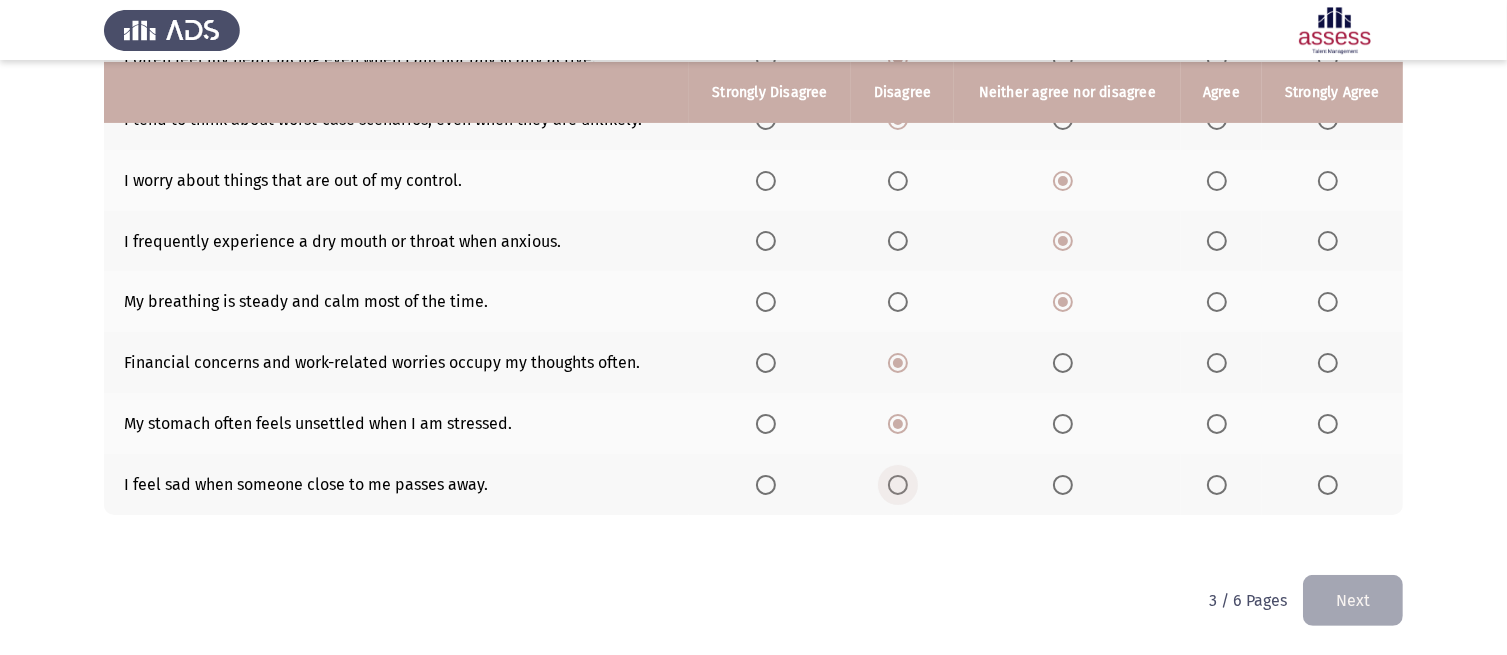 click at bounding box center (898, 485) 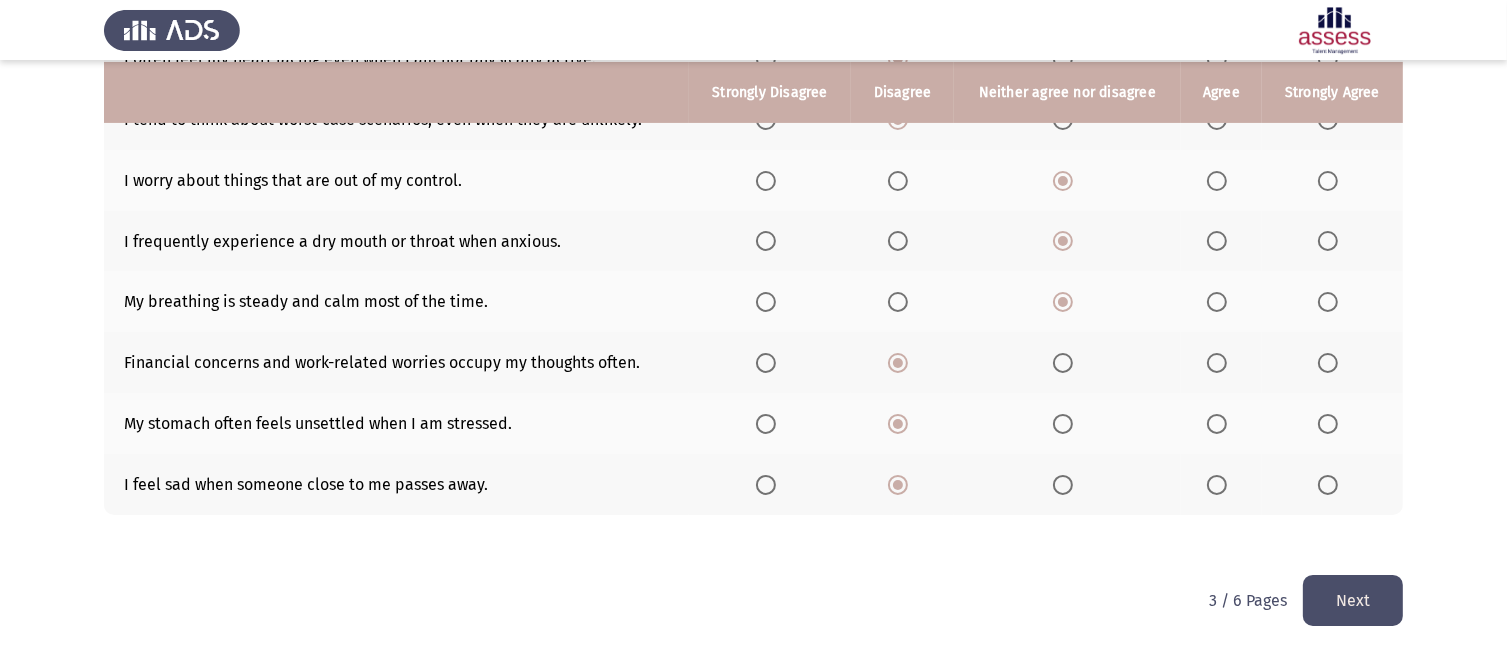 click on "Next" 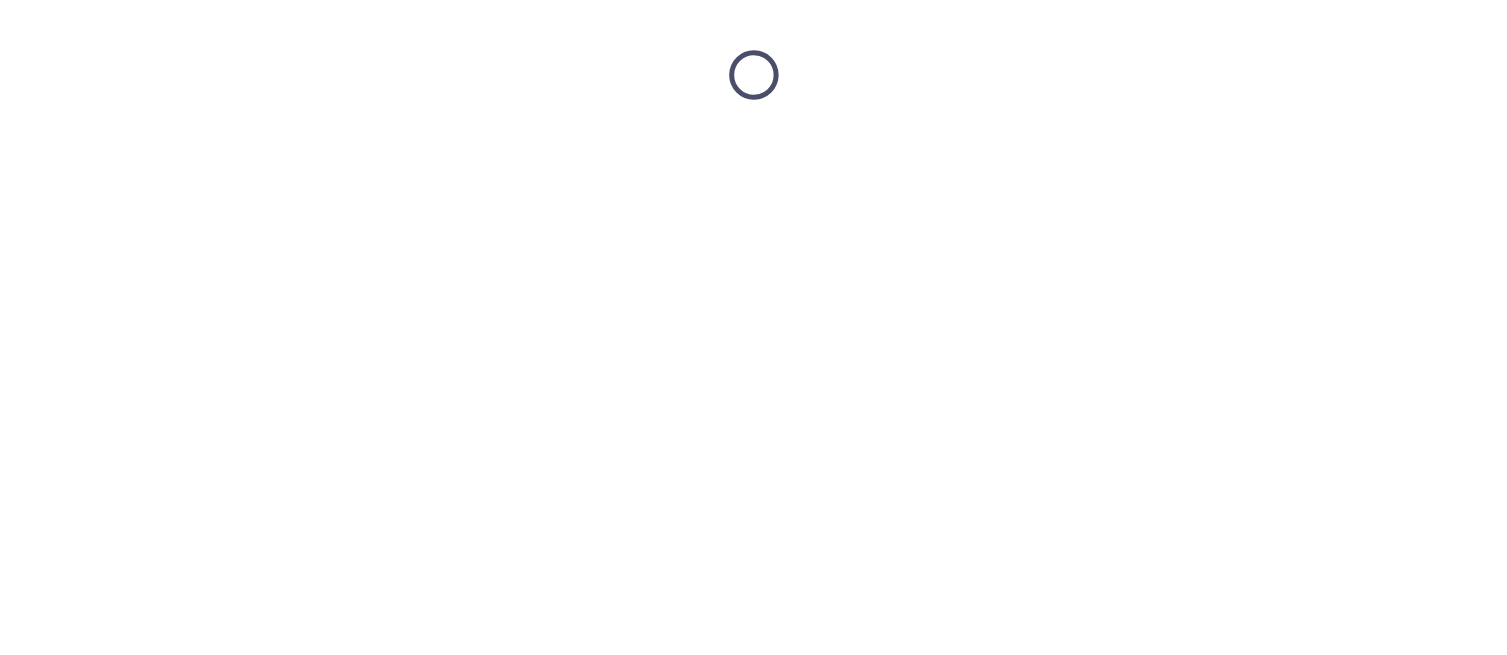 scroll, scrollTop: 0, scrollLeft: 0, axis: both 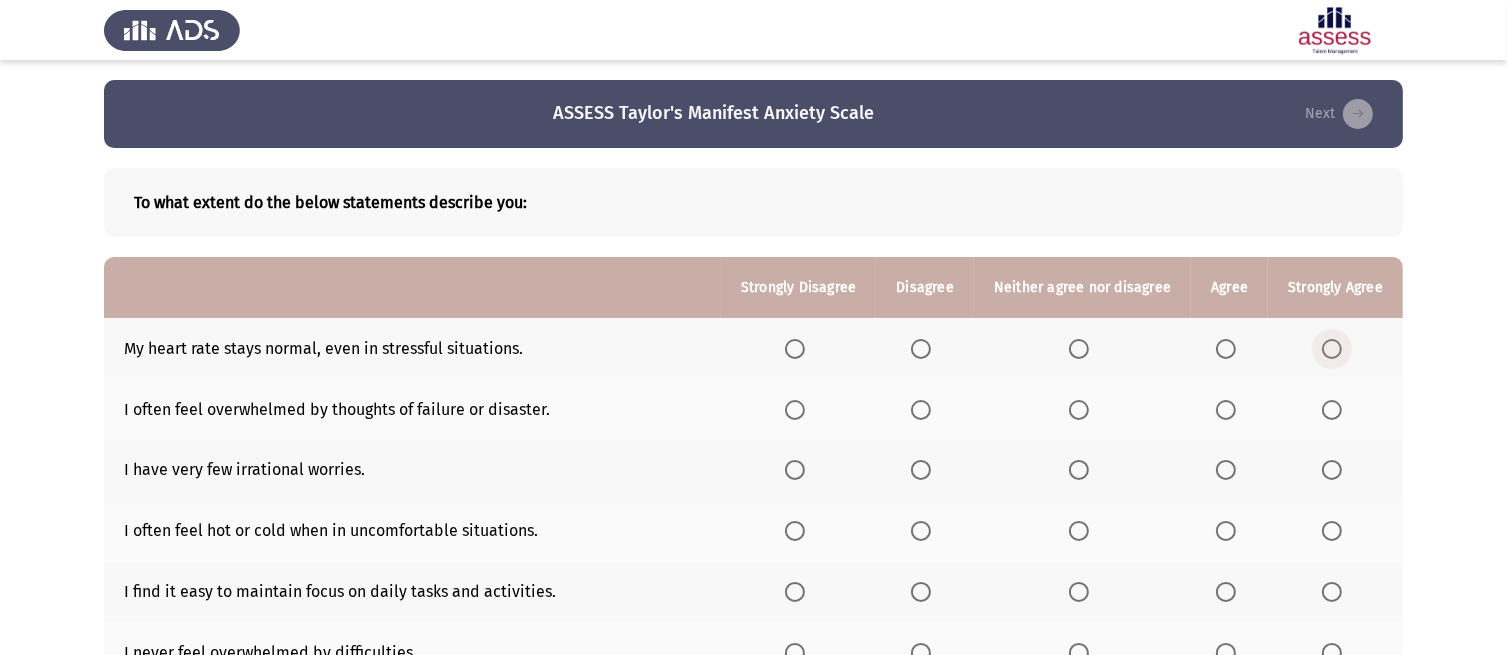 click at bounding box center (1332, 349) 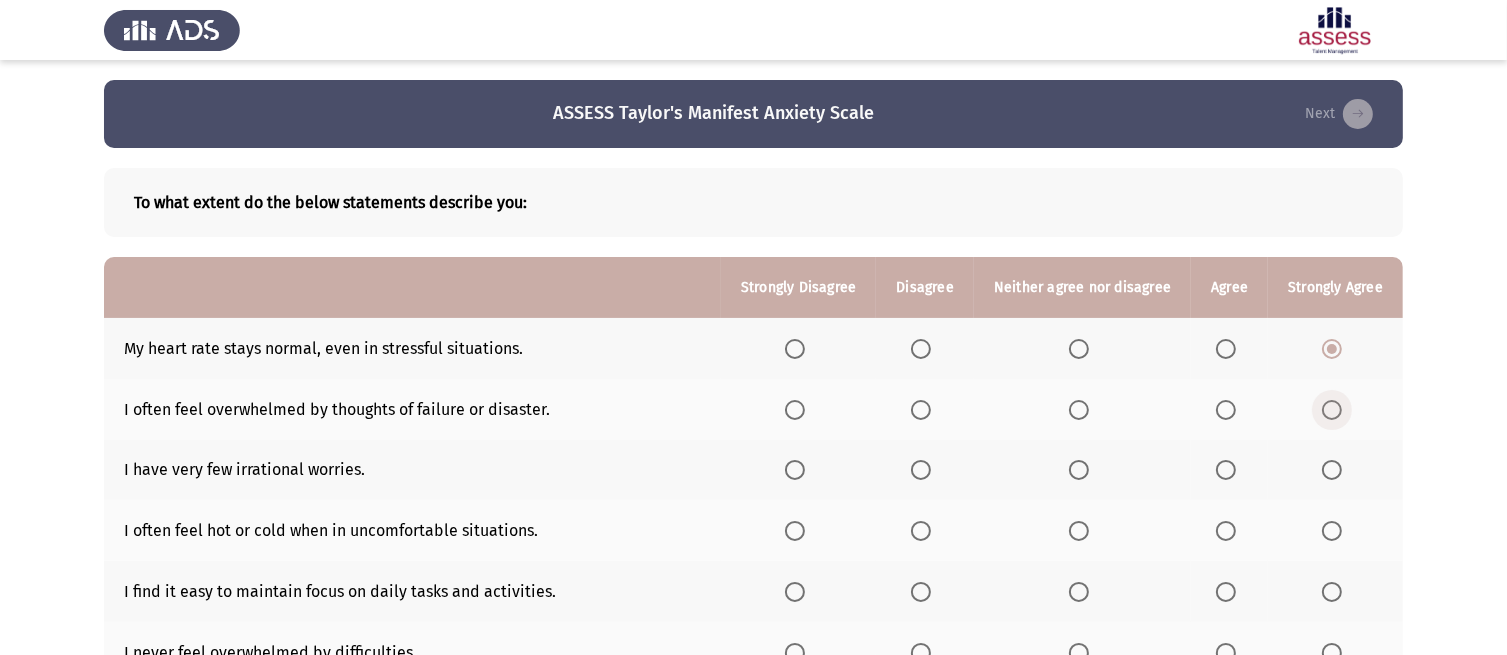 click at bounding box center [1332, 410] 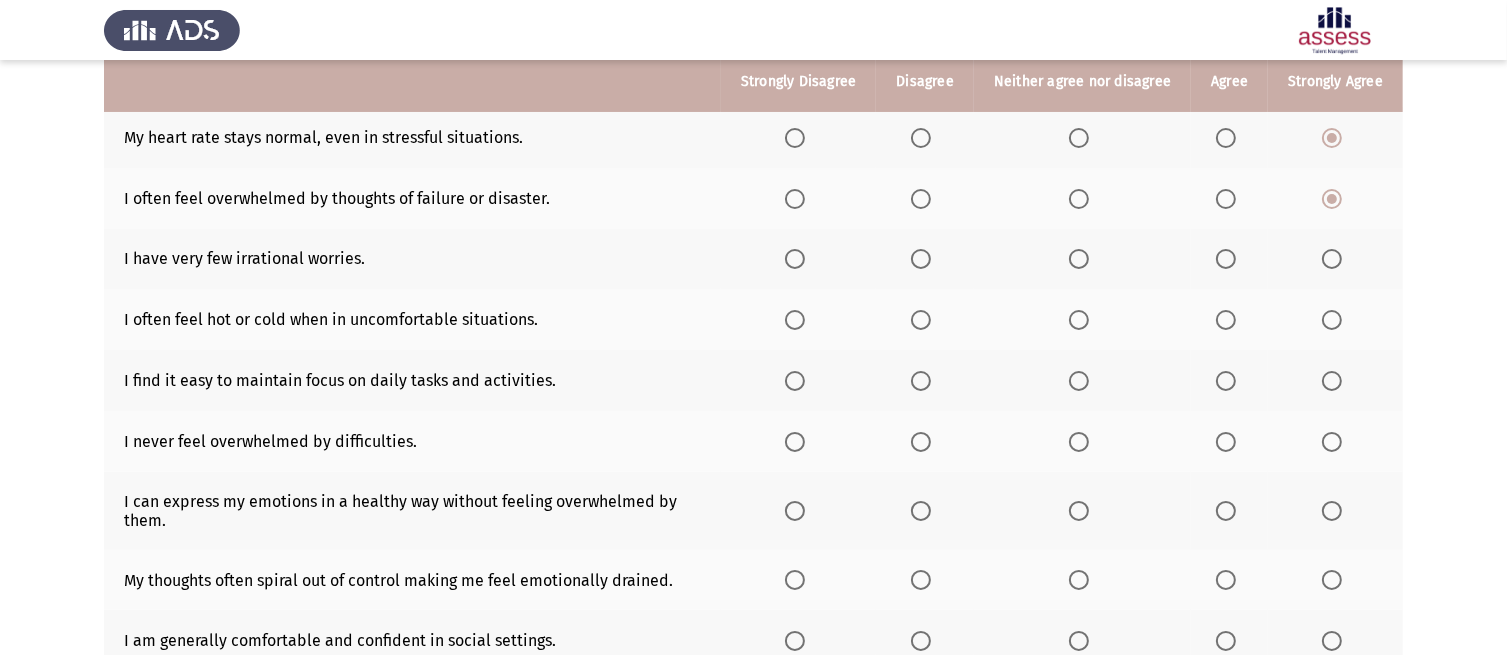 scroll, scrollTop: 212, scrollLeft: 0, axis: vertical 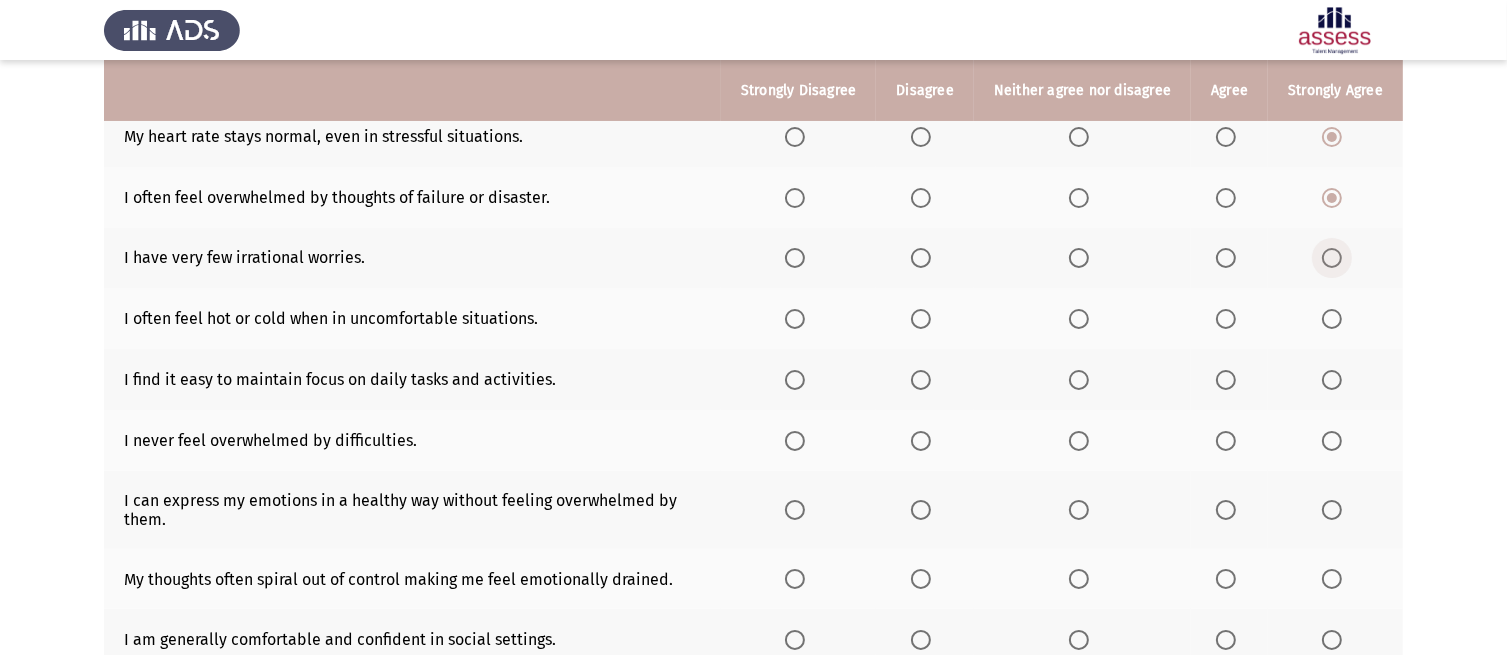 click at bounding box center [1332, 258] 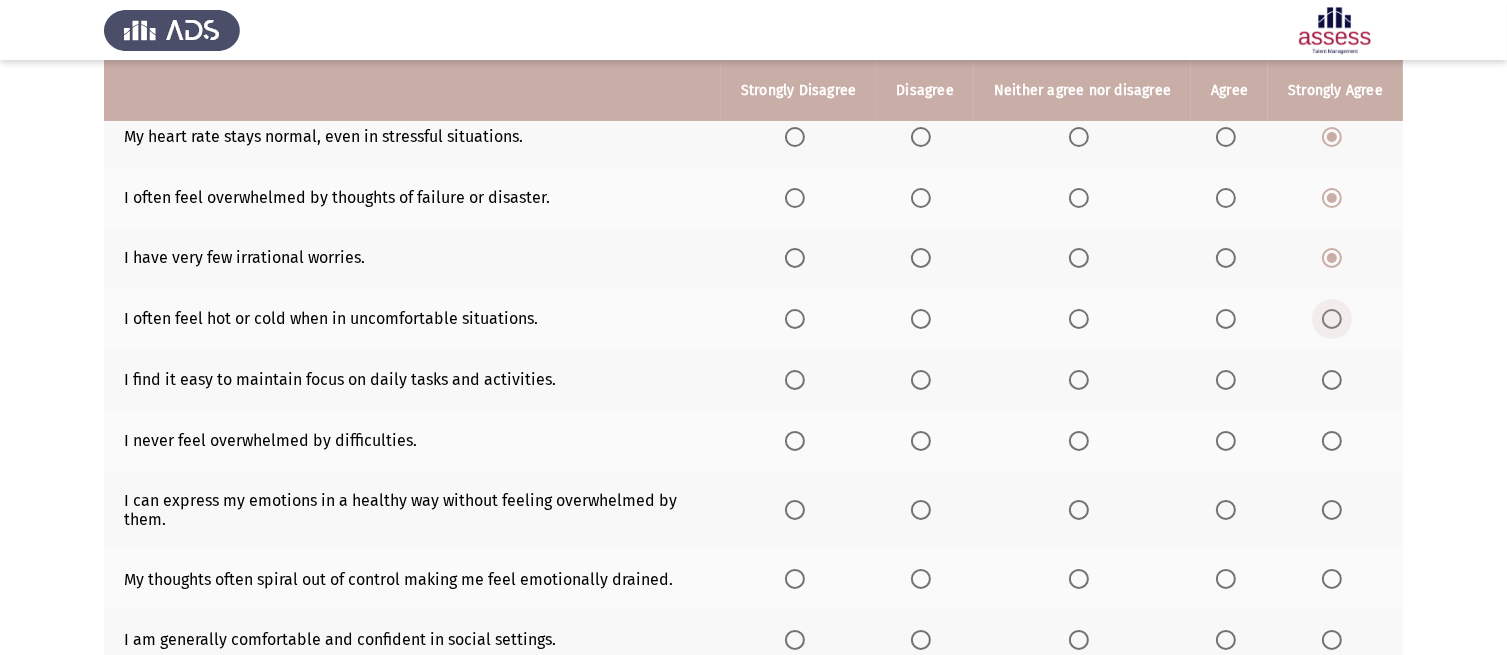 click at bounding box center (1332, 319) 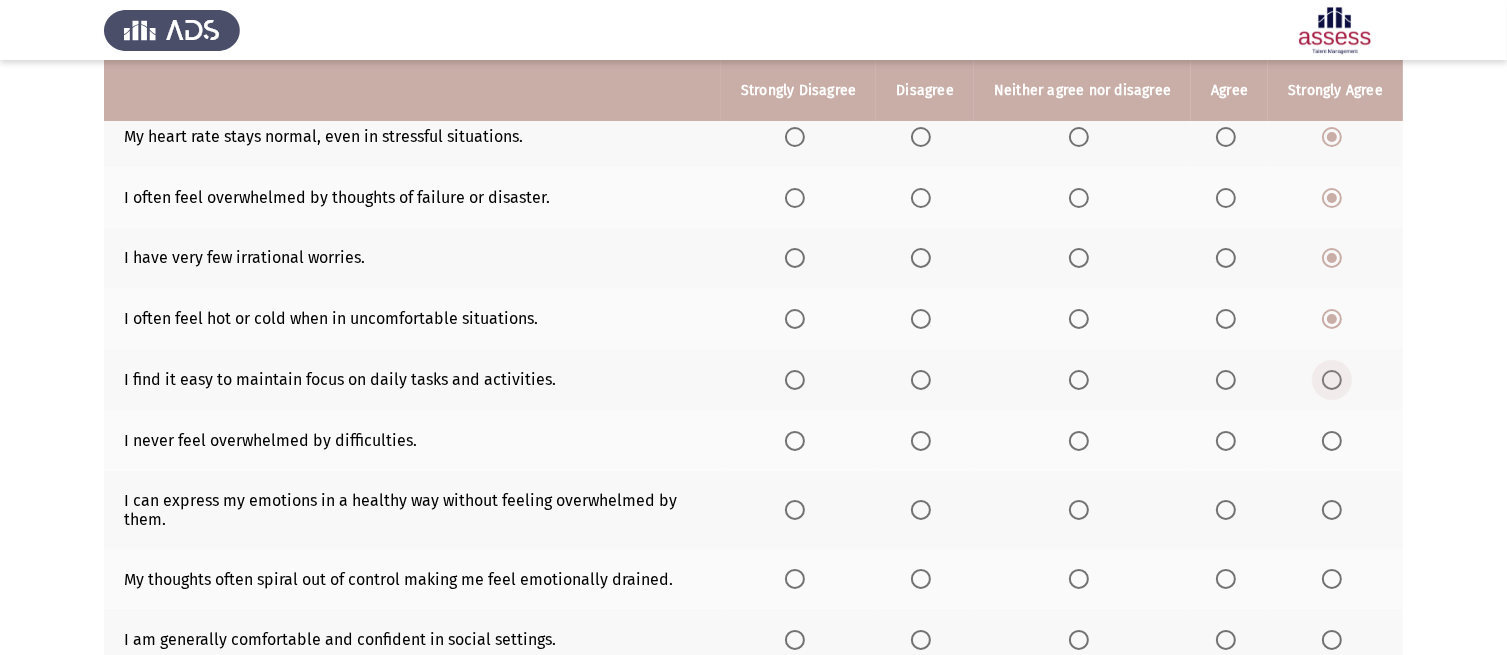 click at bounding box center (1332, 380) 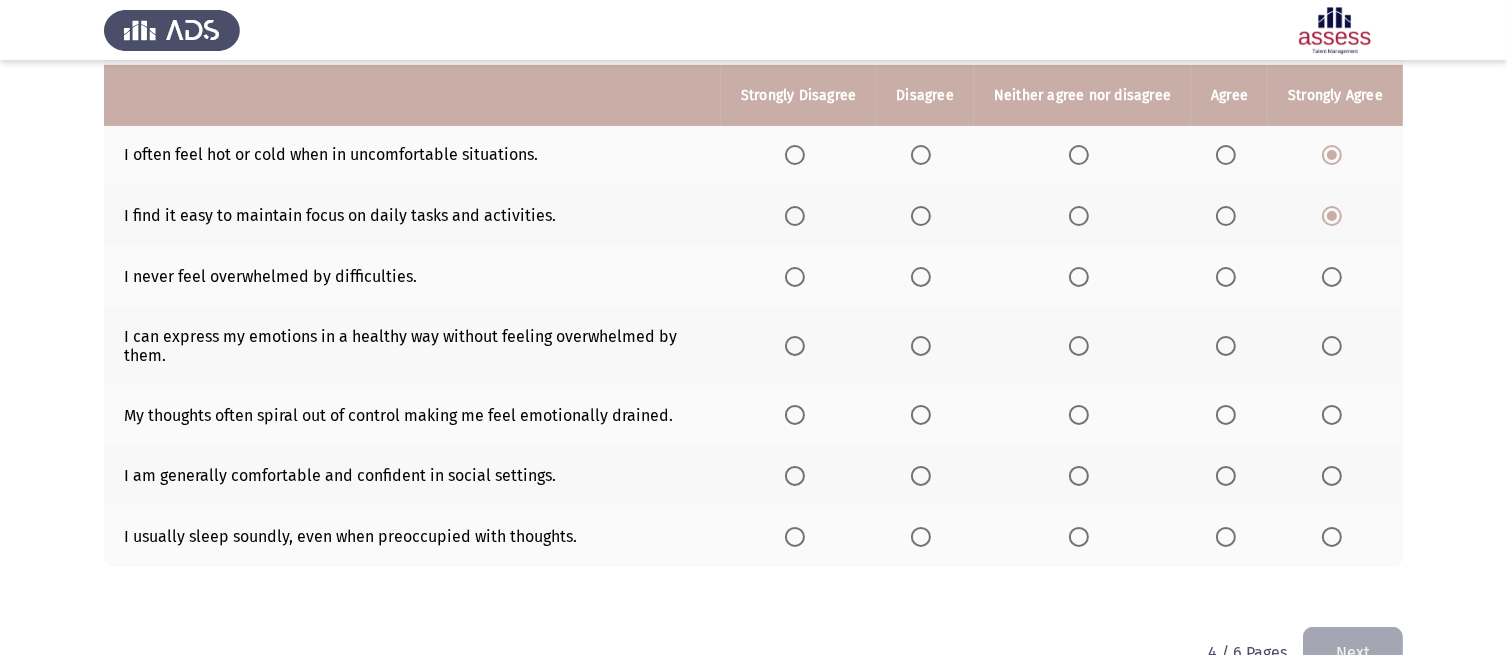 scroll, scrollTop: 382, scrollLeft: 0, axis: vertical 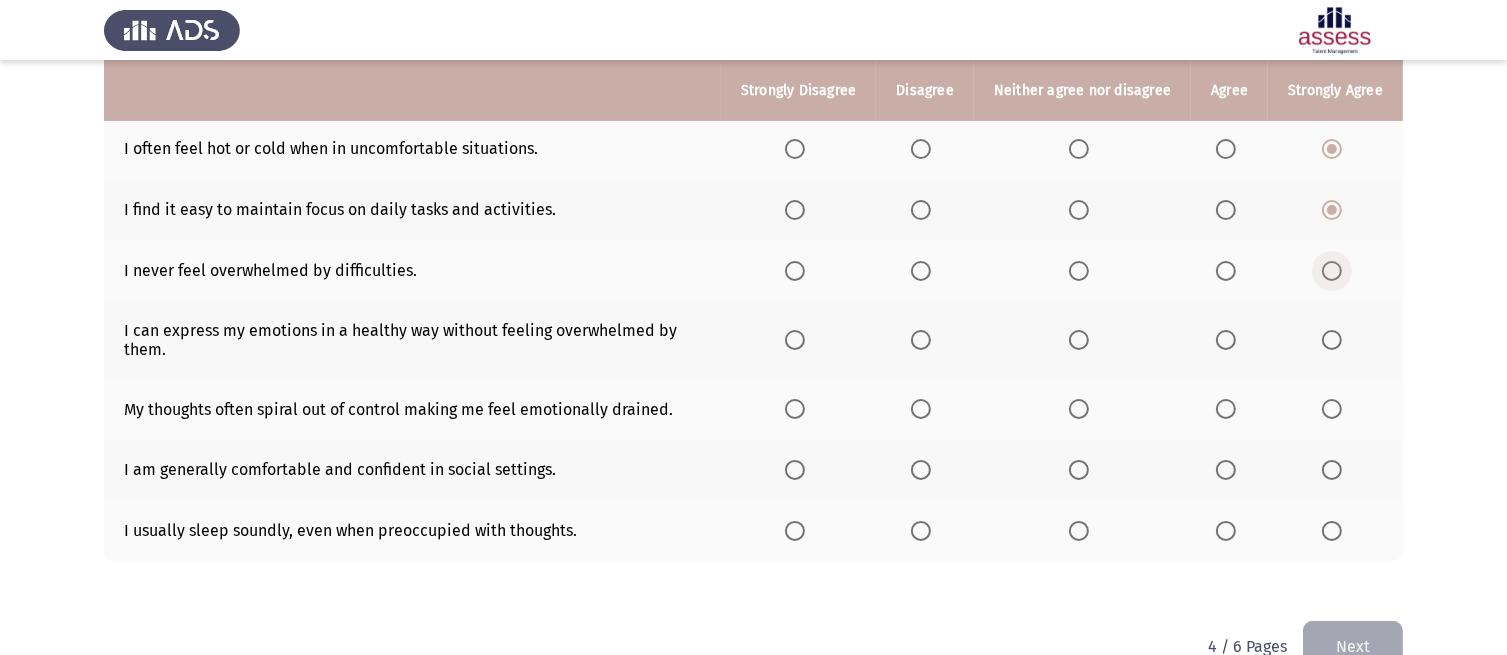 click at bounding box center [1332, 271] 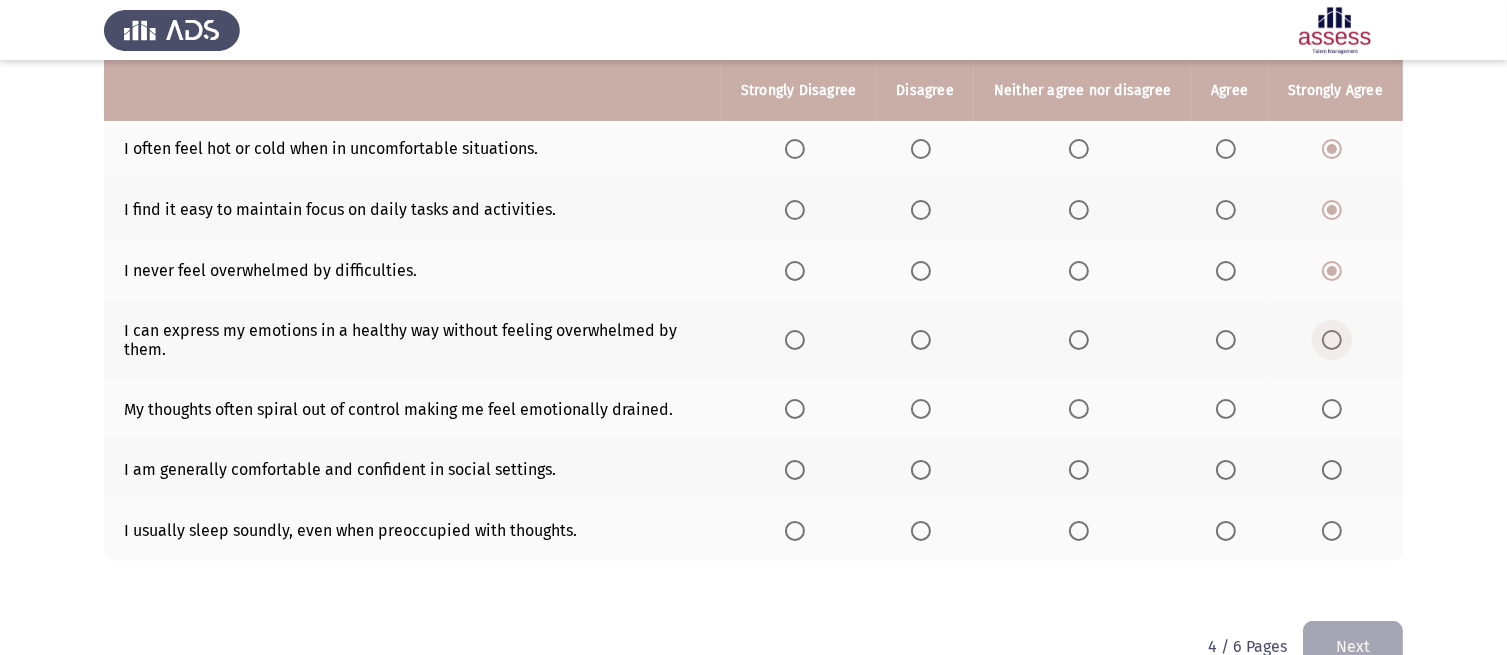 click at bounding box center [1332, 340] 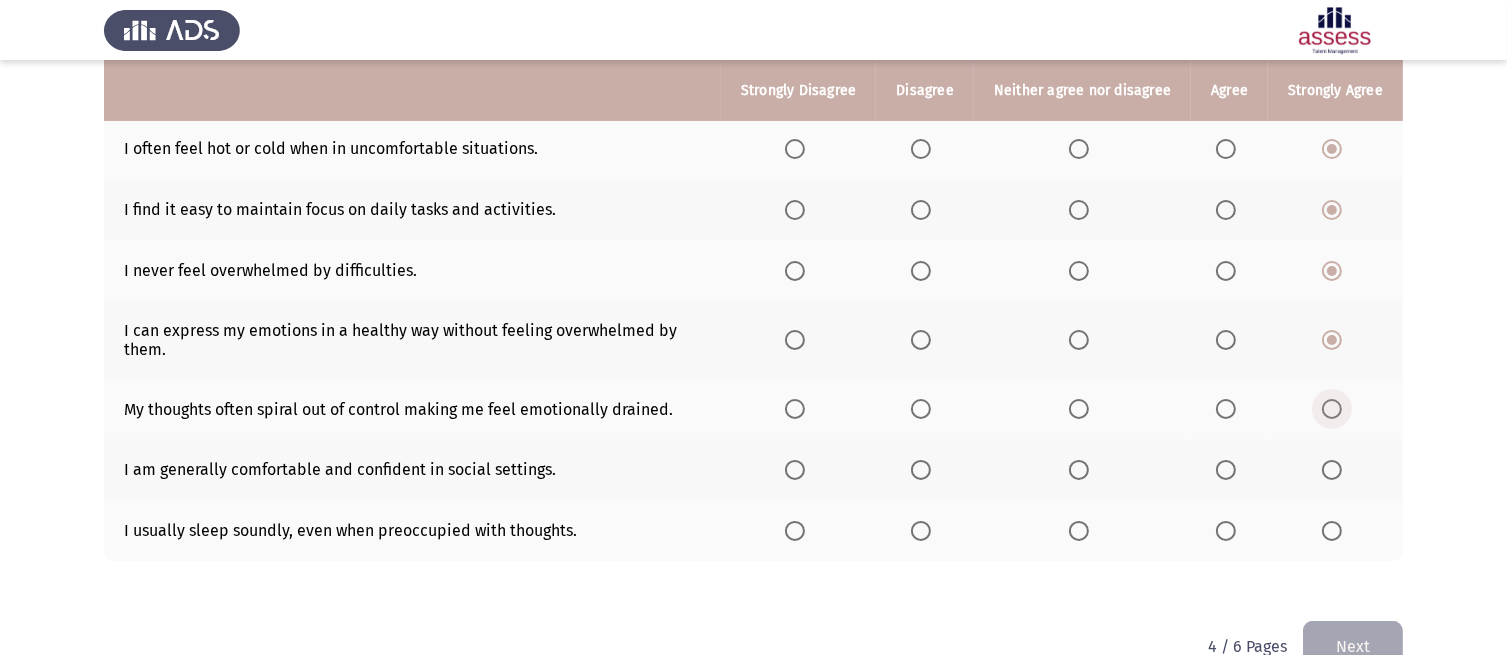 click at bounding box center [1332, 409] 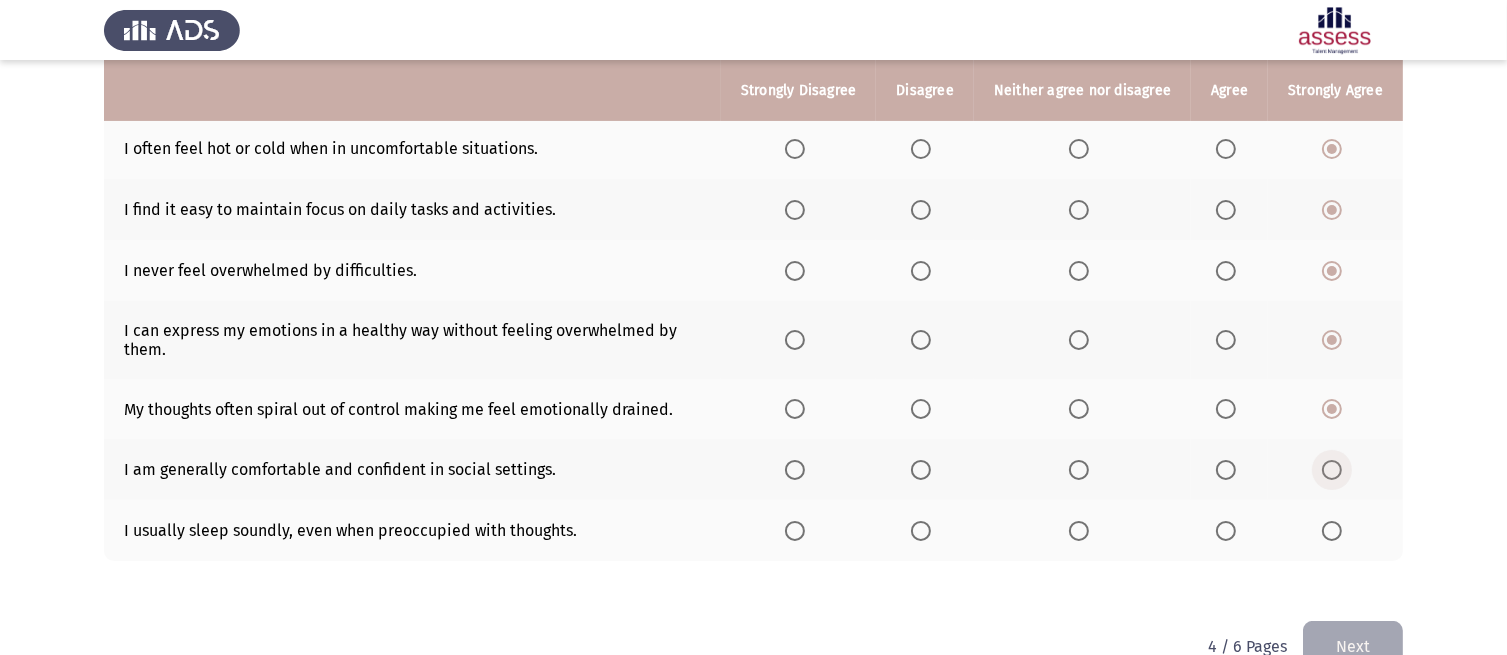 click at bounding box center (1332, 470) 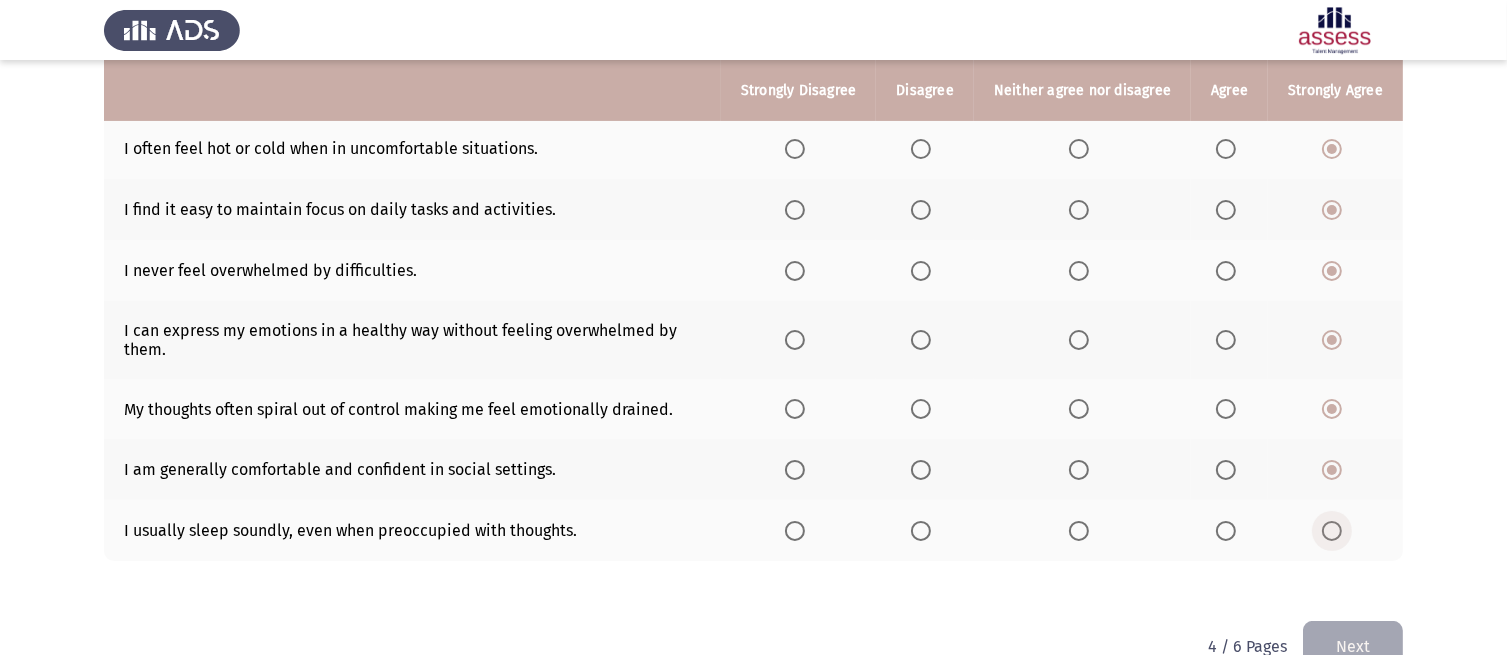 click at bounding box center [1332, 531] 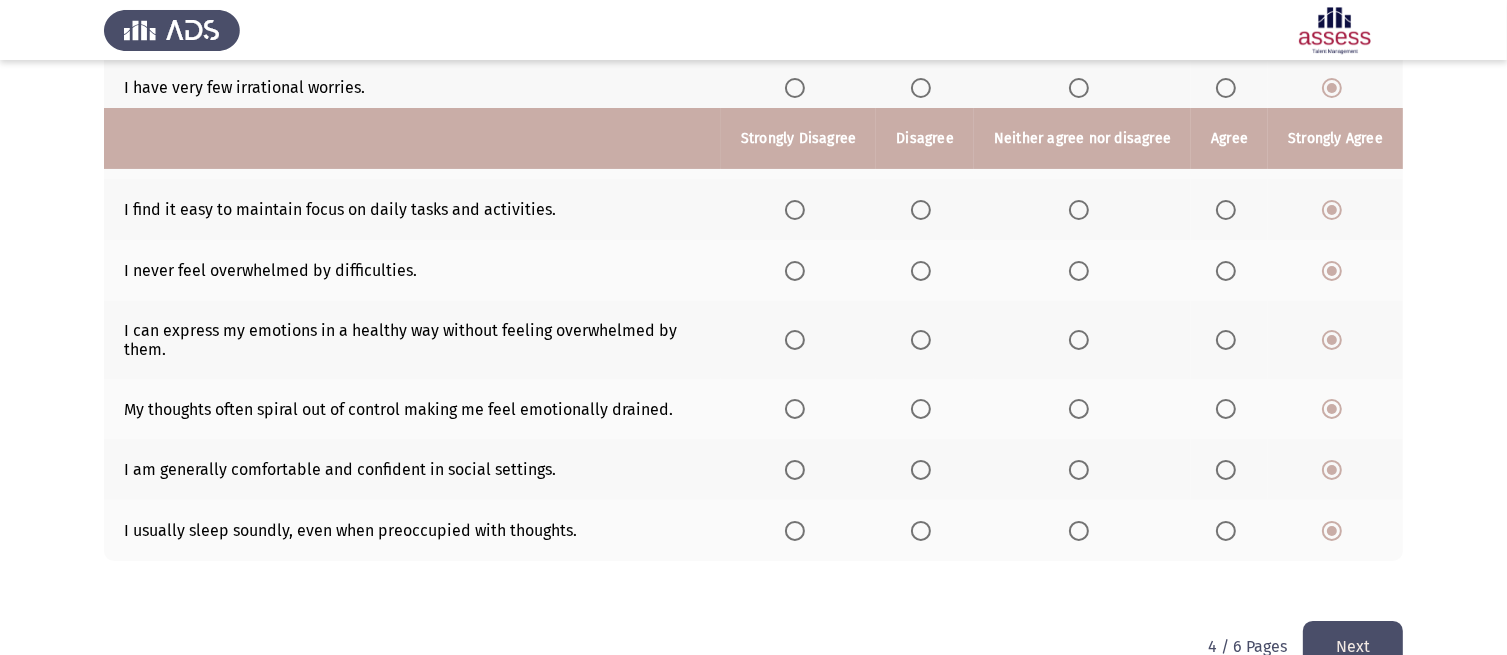 scroll, scrollTop: 430, scrollLeft: 0, axis: vertical 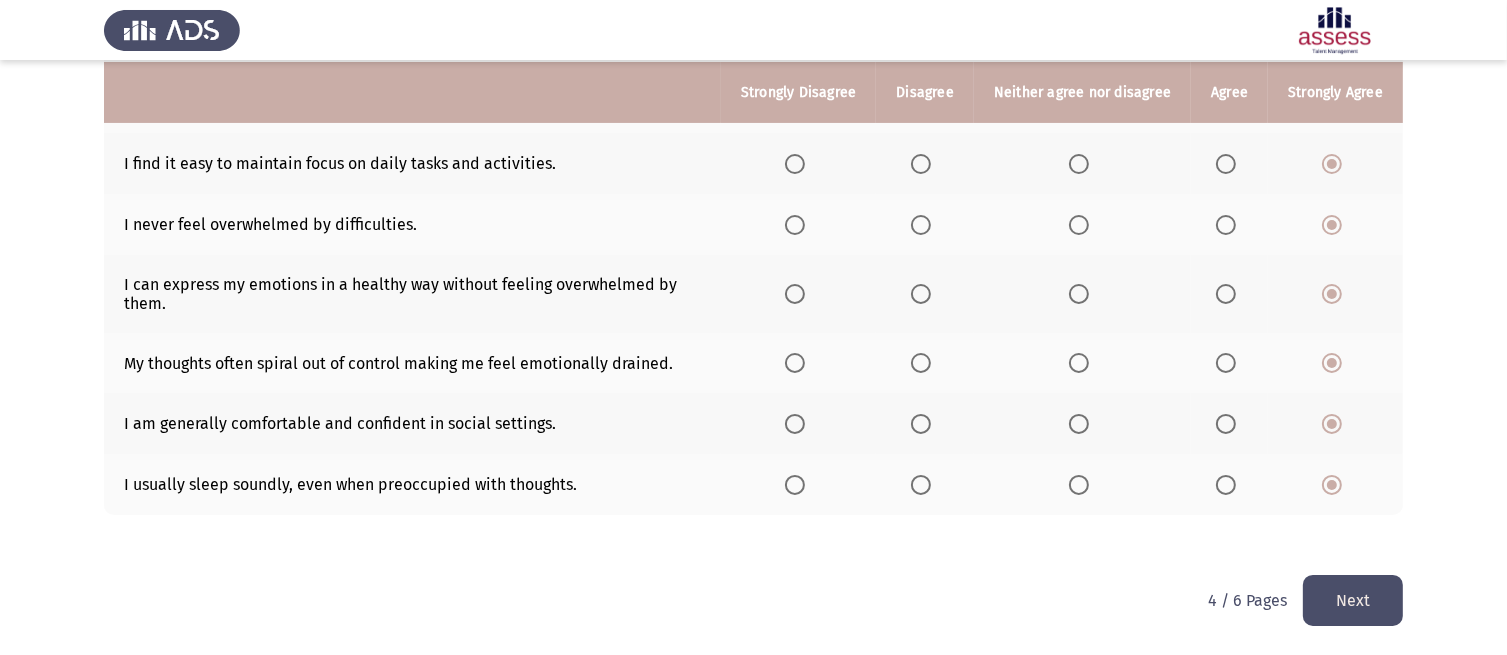 click on "Next" 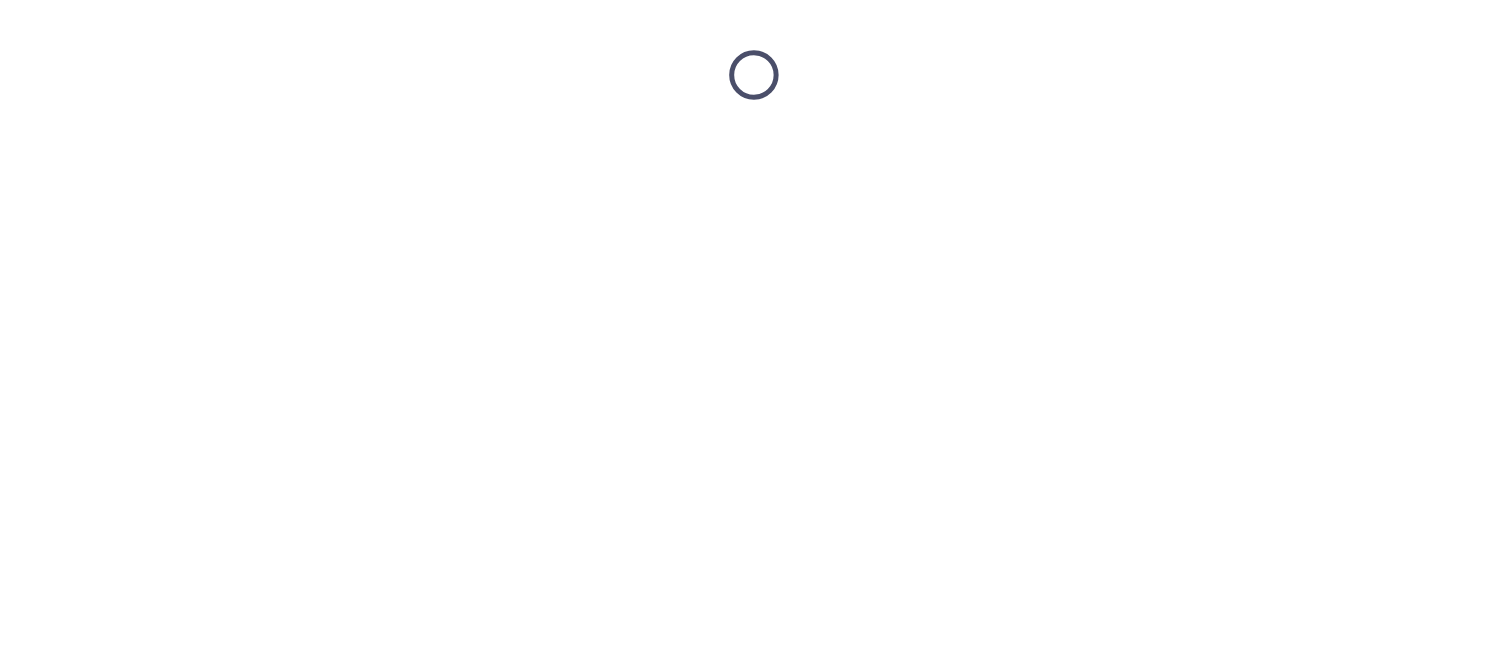 scroll, scrollTop: 0, scrollLeft: 0, axis: both 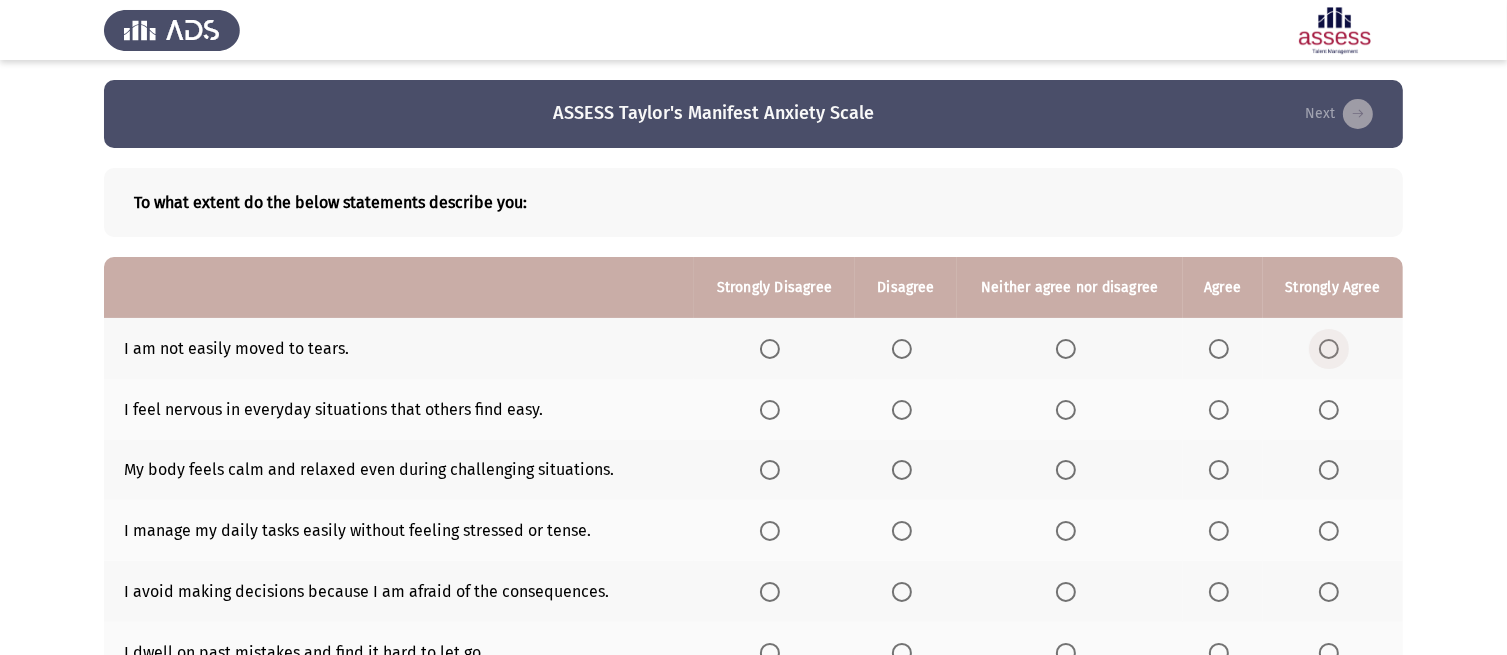 click at bounding box center (1329, 349) 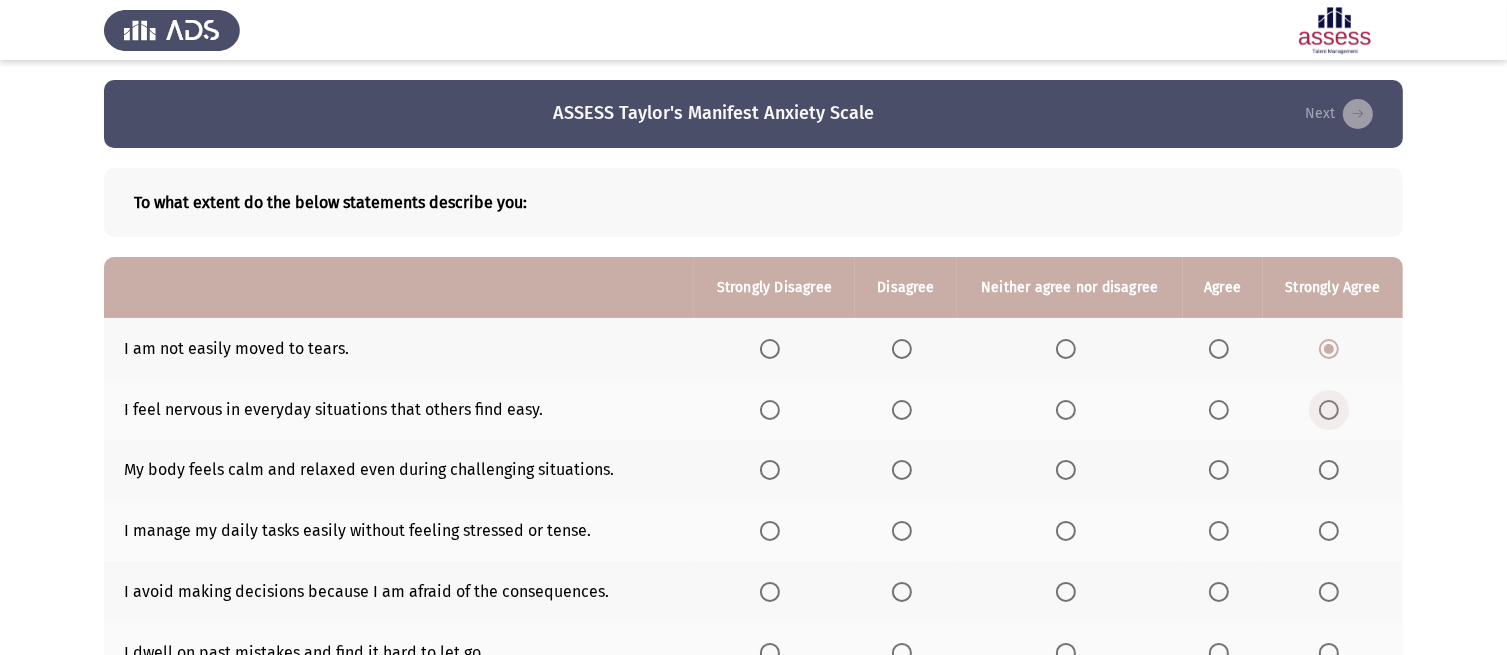 click at bounding box center [1329, 410] 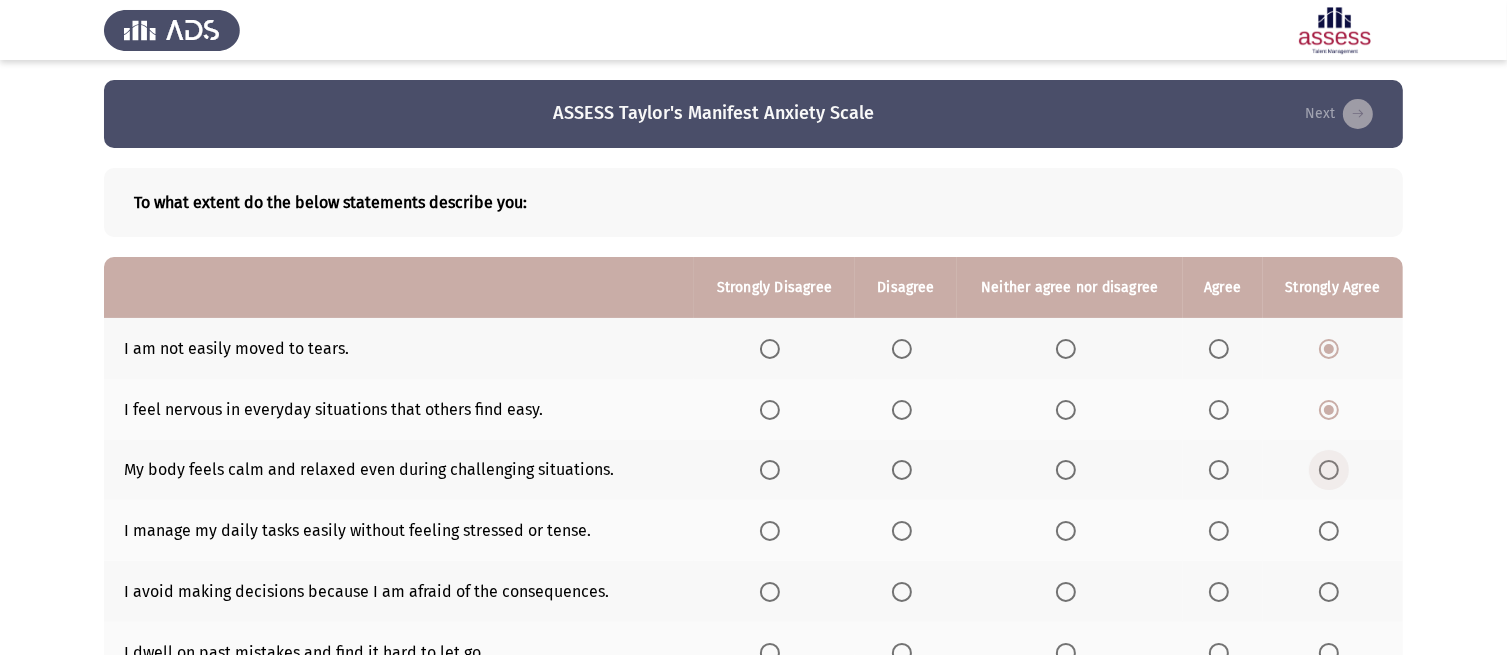 click at bounding box center (1329, 470) 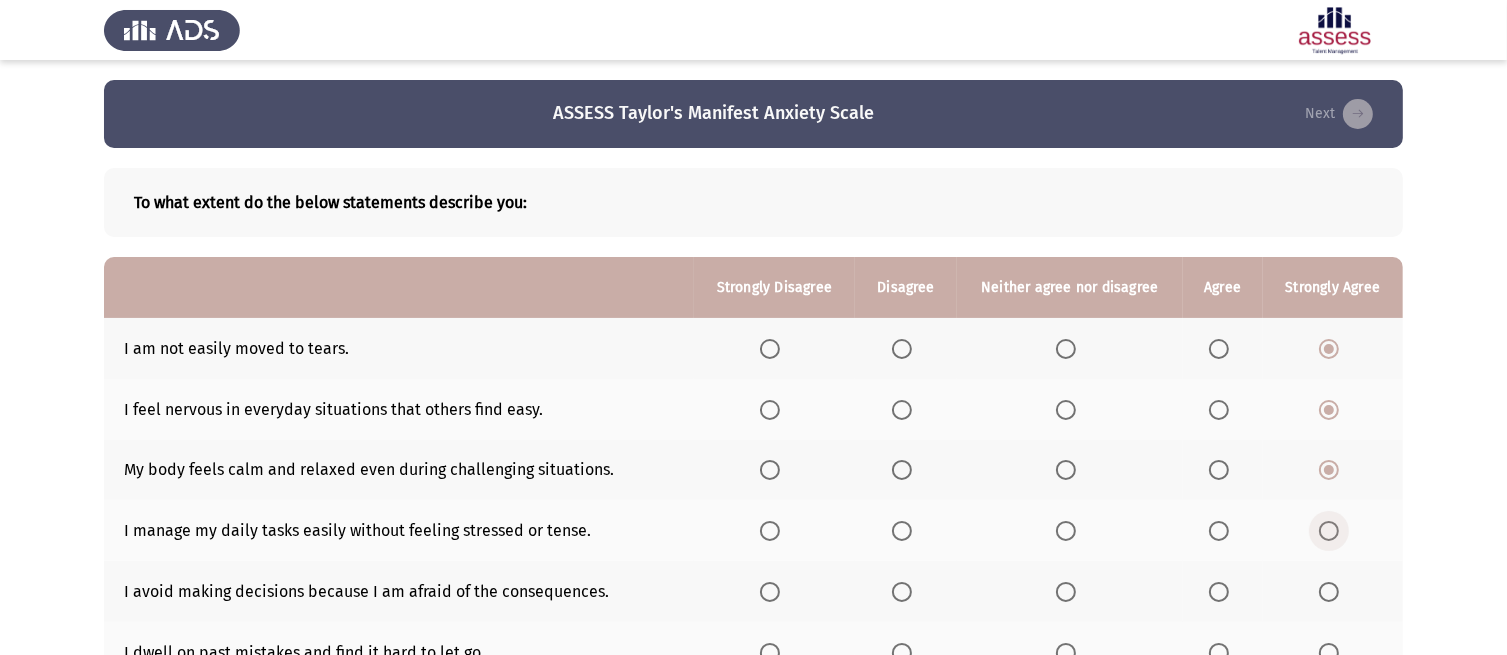 click at bounding box center (1329, 531) 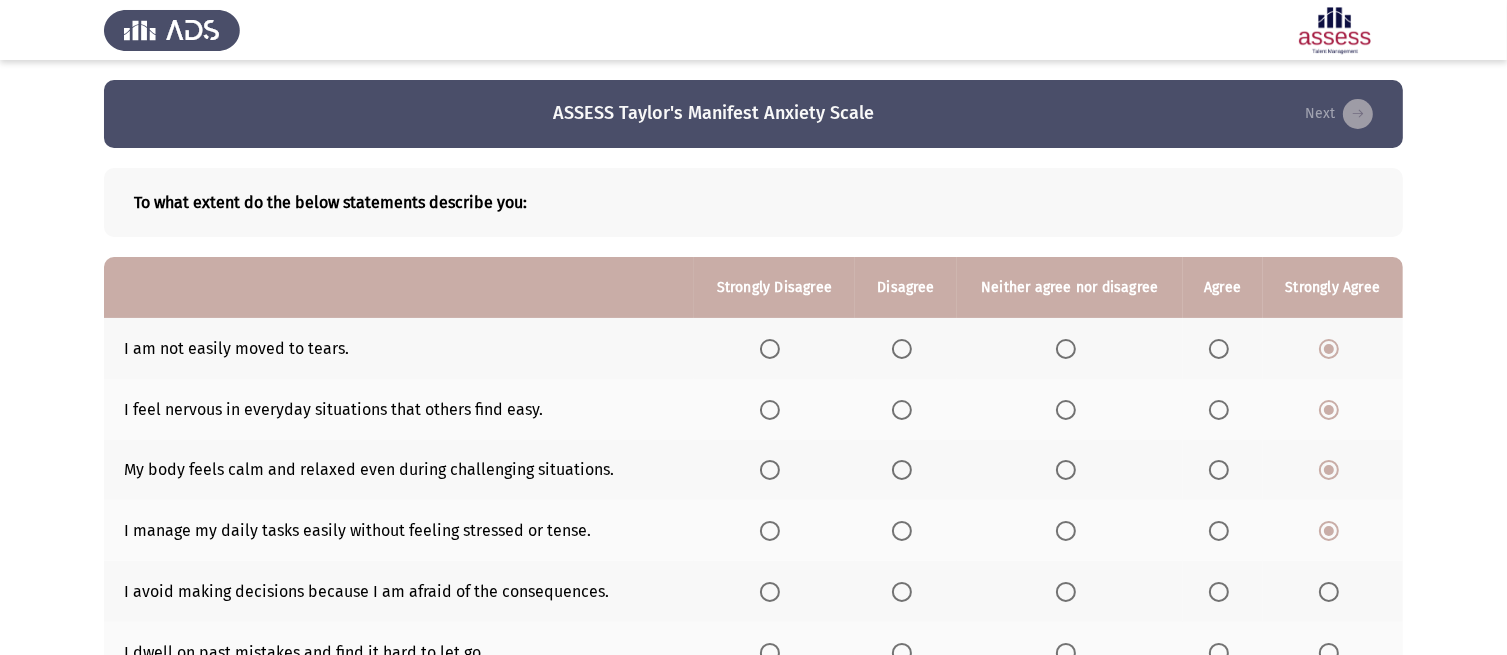 click 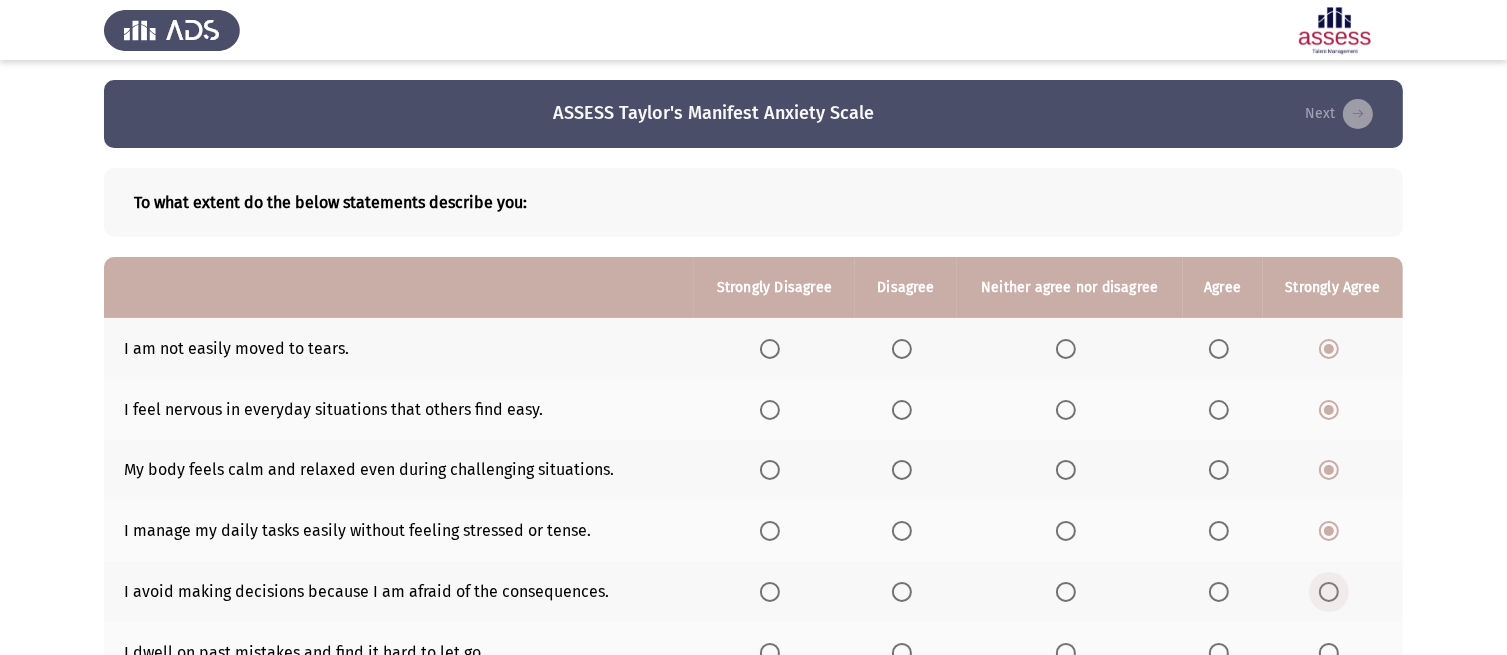 click at bounding box center (1329, 592) 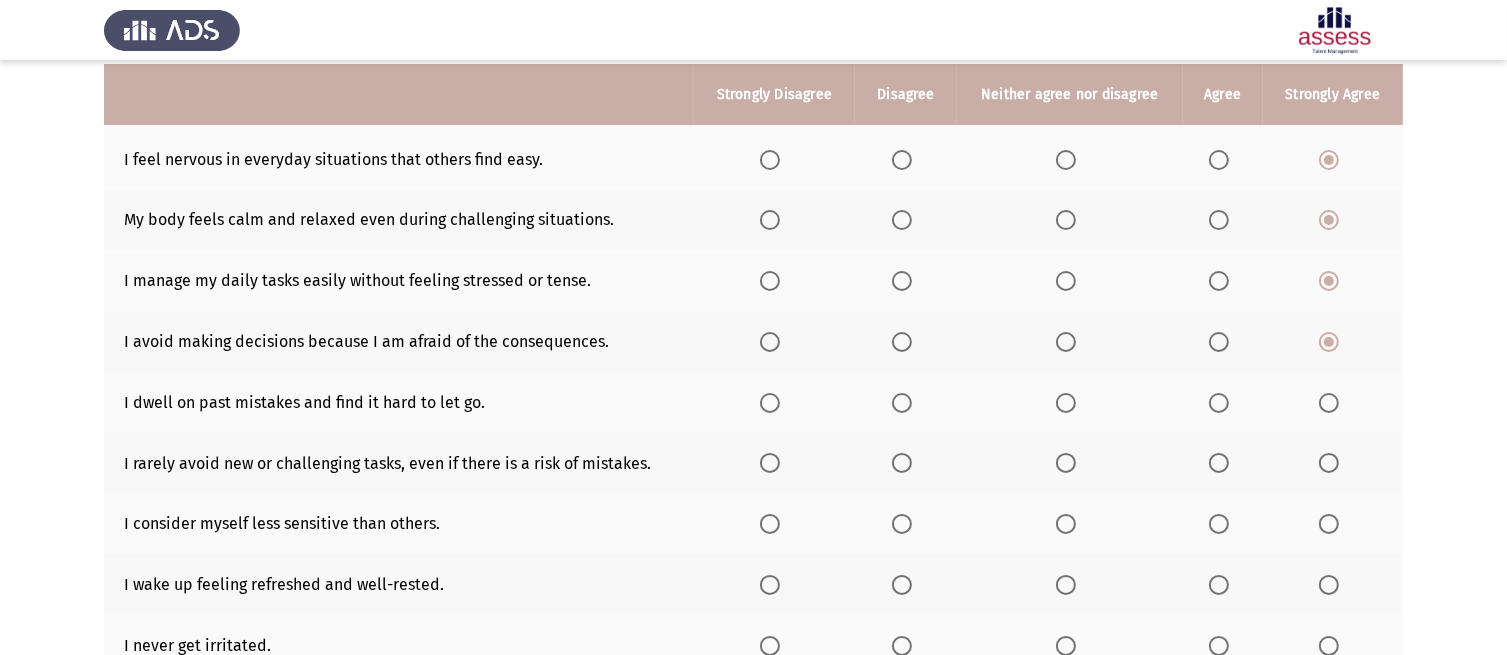 scroll, scrollTop: 258, scrollLeft: 0, axis: vertical 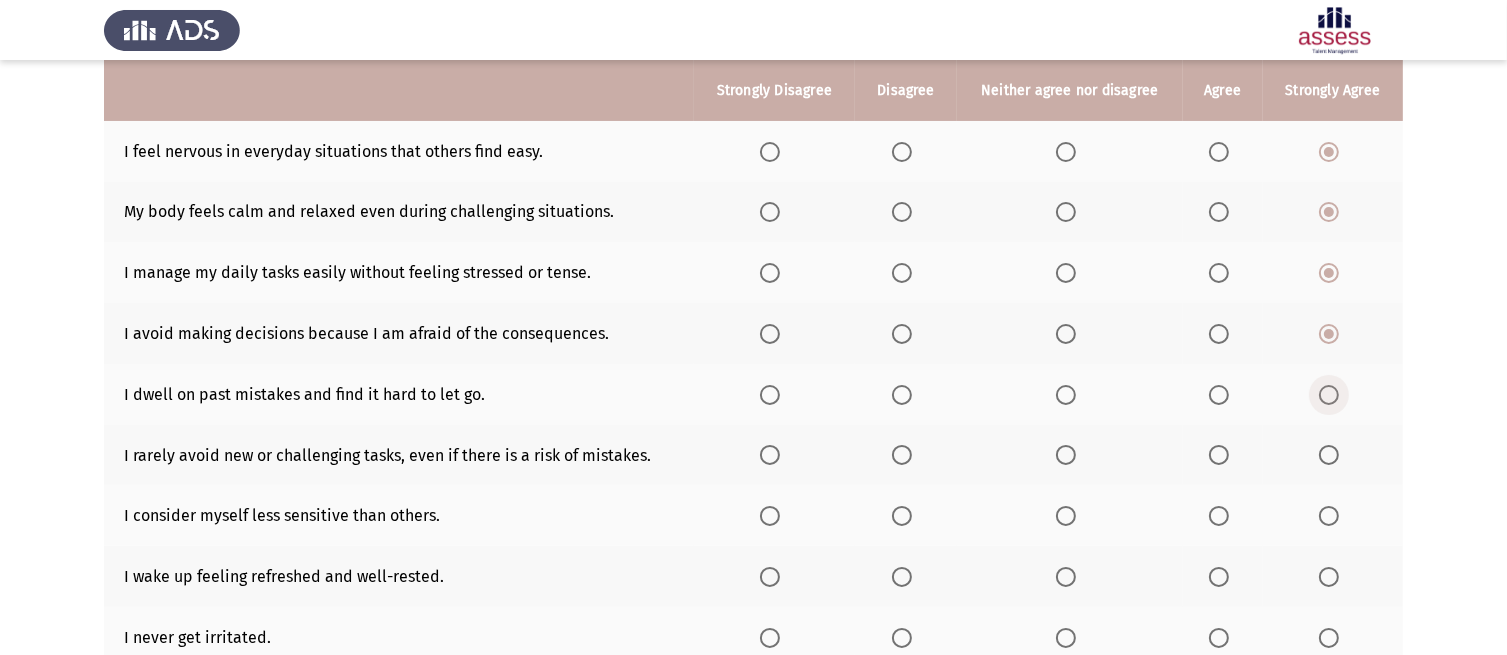 click at bounding box center (1329, 395) 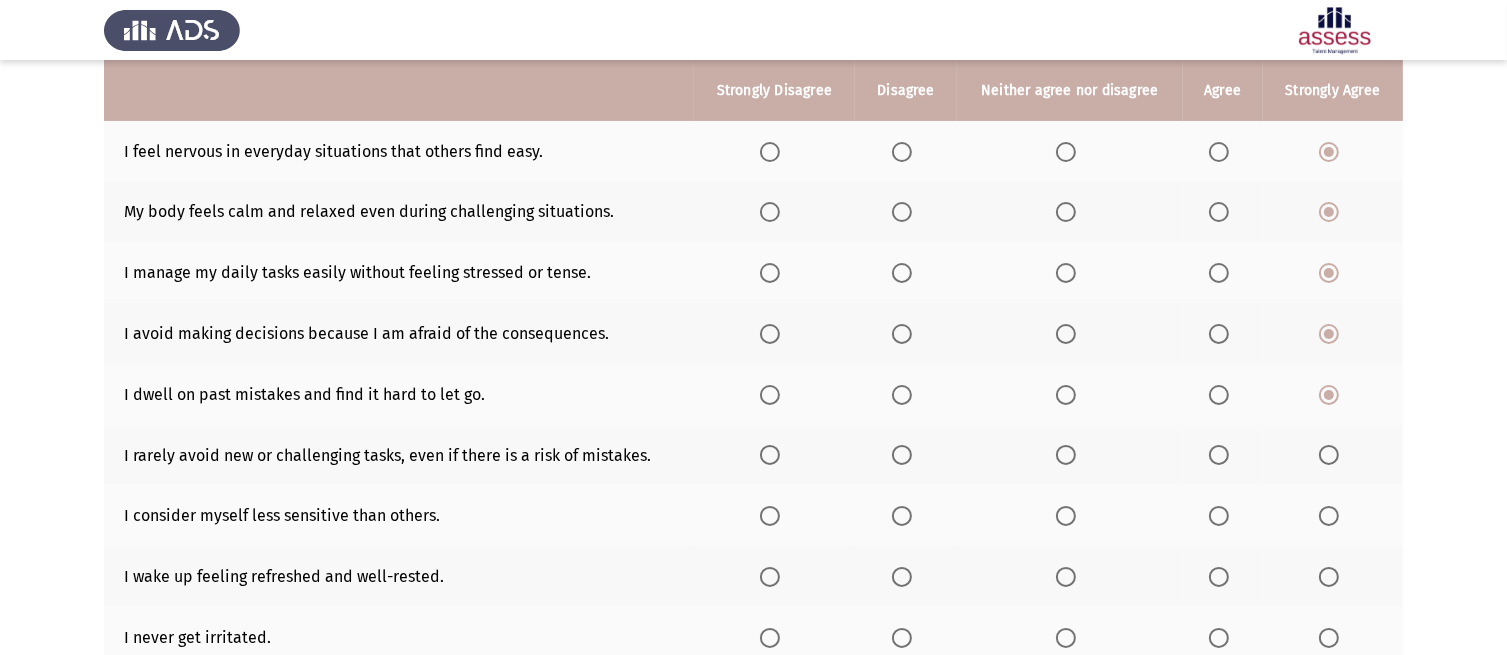 click at bounding box center [1329, 455] 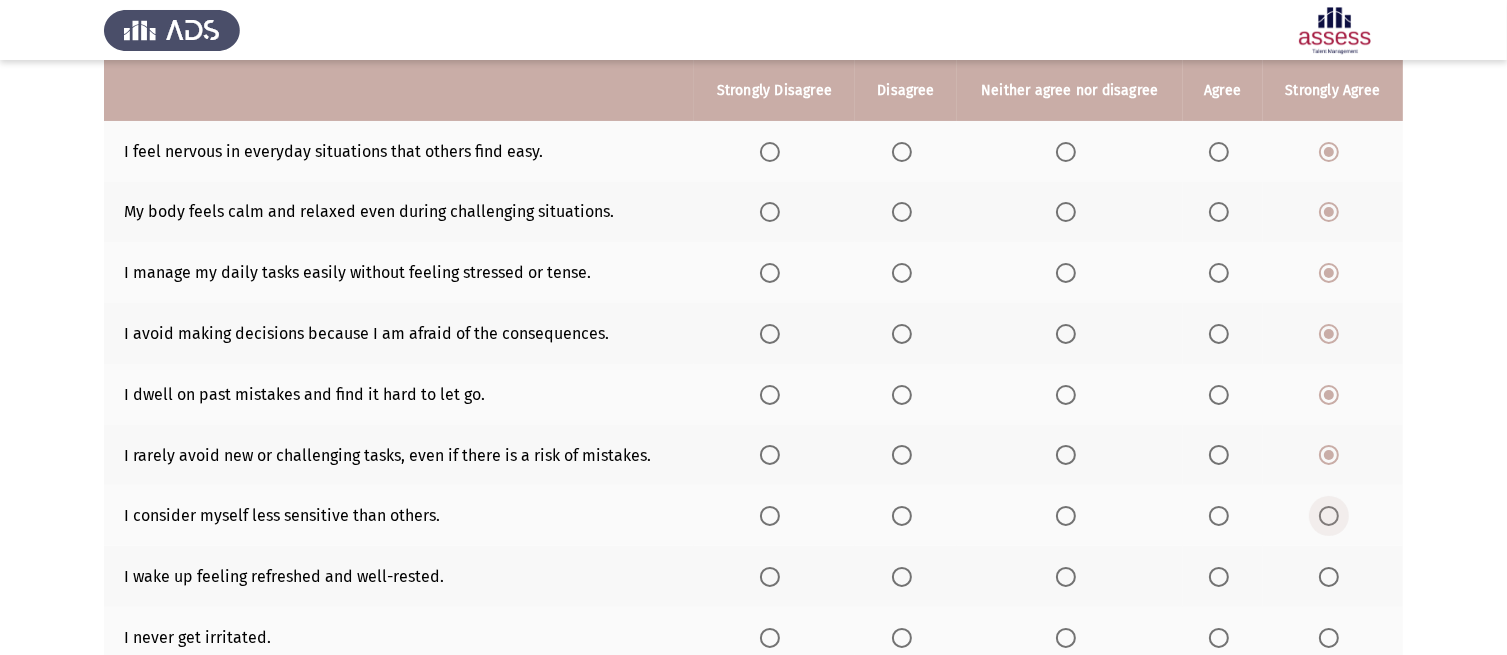 click at bounding box center (1329, 516) 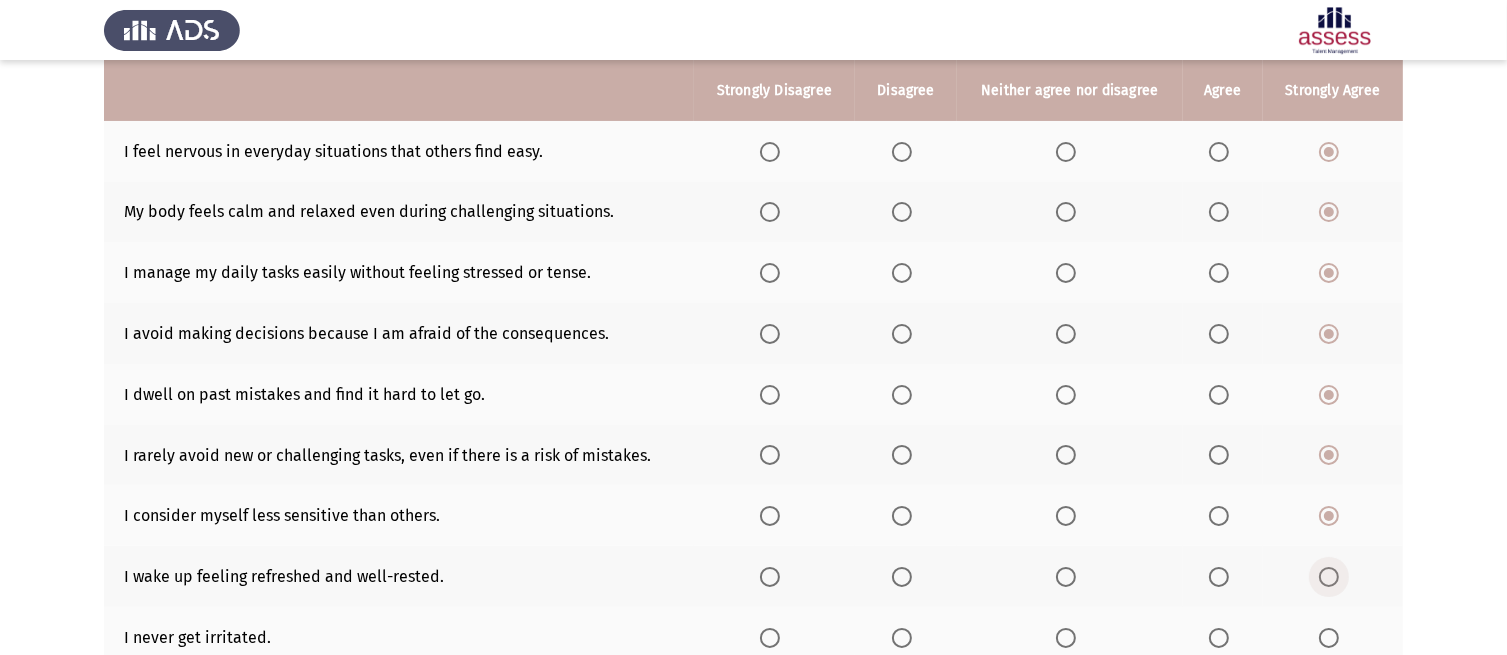 click at bounding box center (1329, 577) 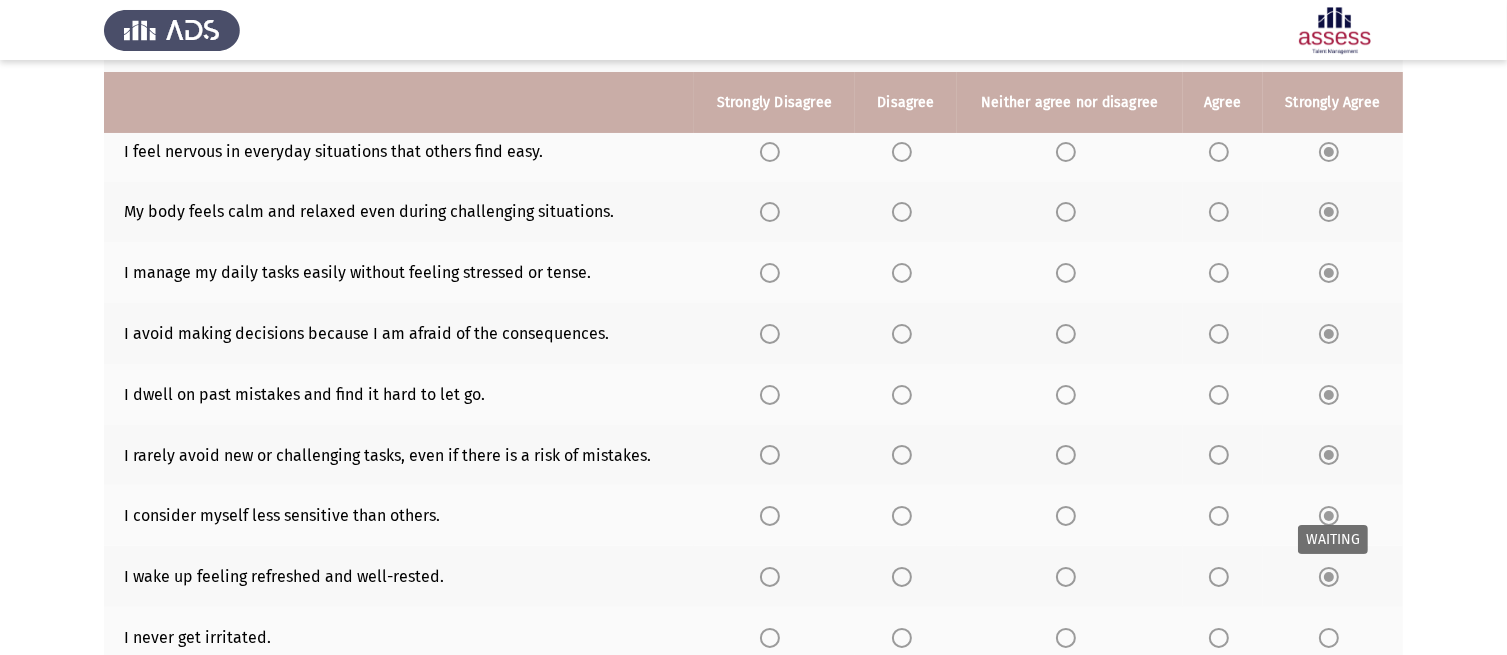 scroll, scrollTop: 412, scrollLeft: 0, axis: vertical 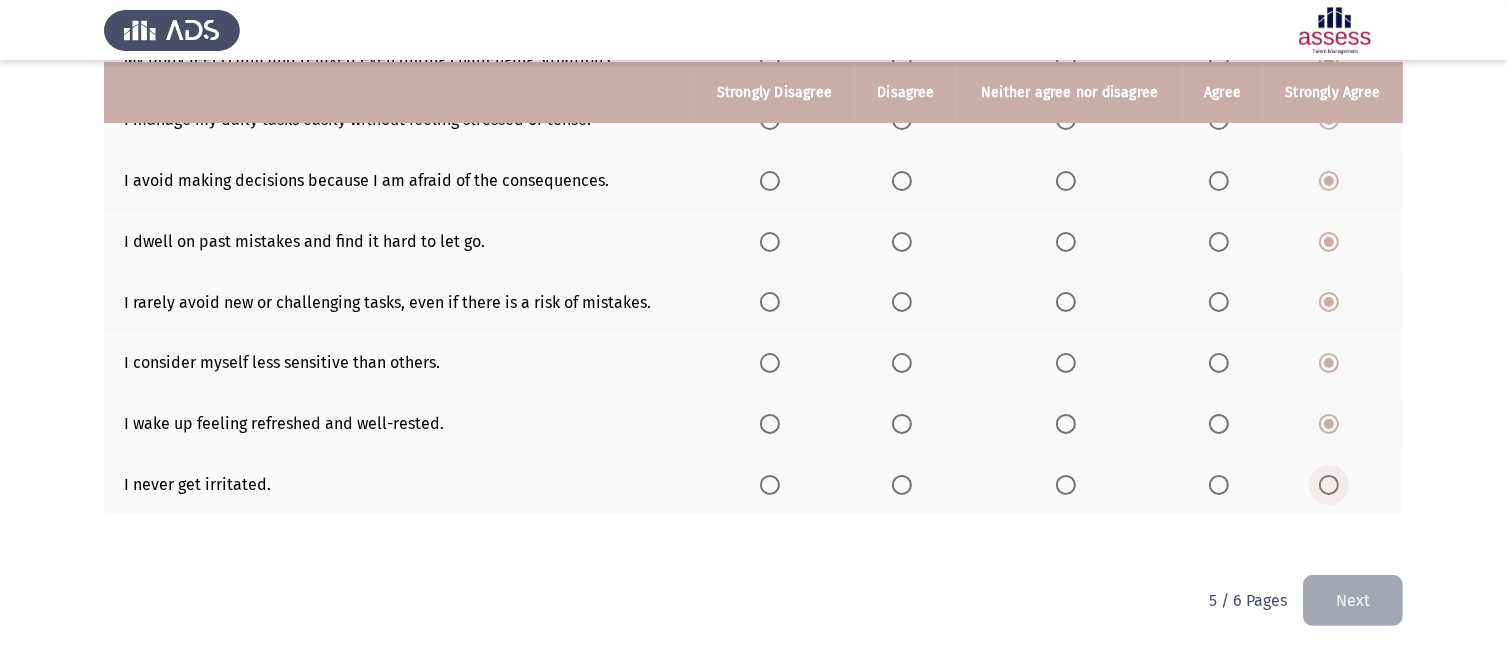 click at bounding box center (1329, 485) 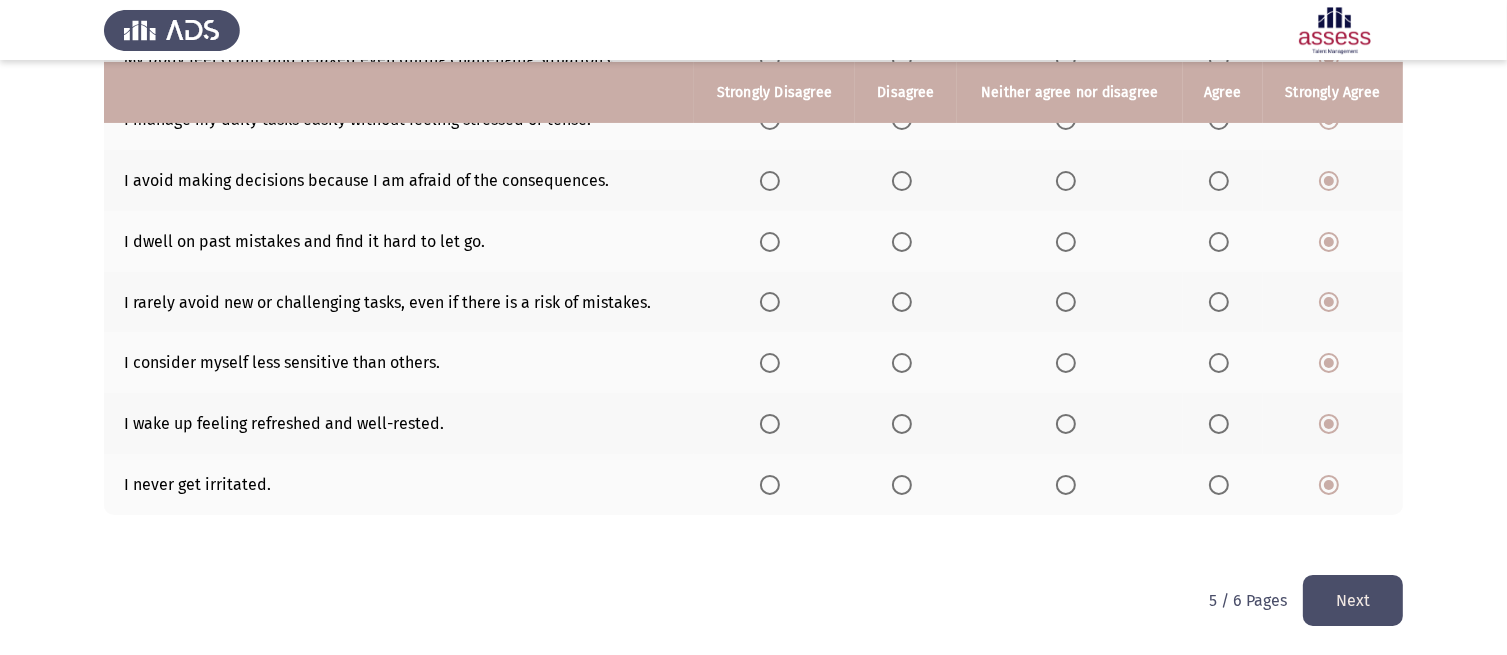 click on "Next" 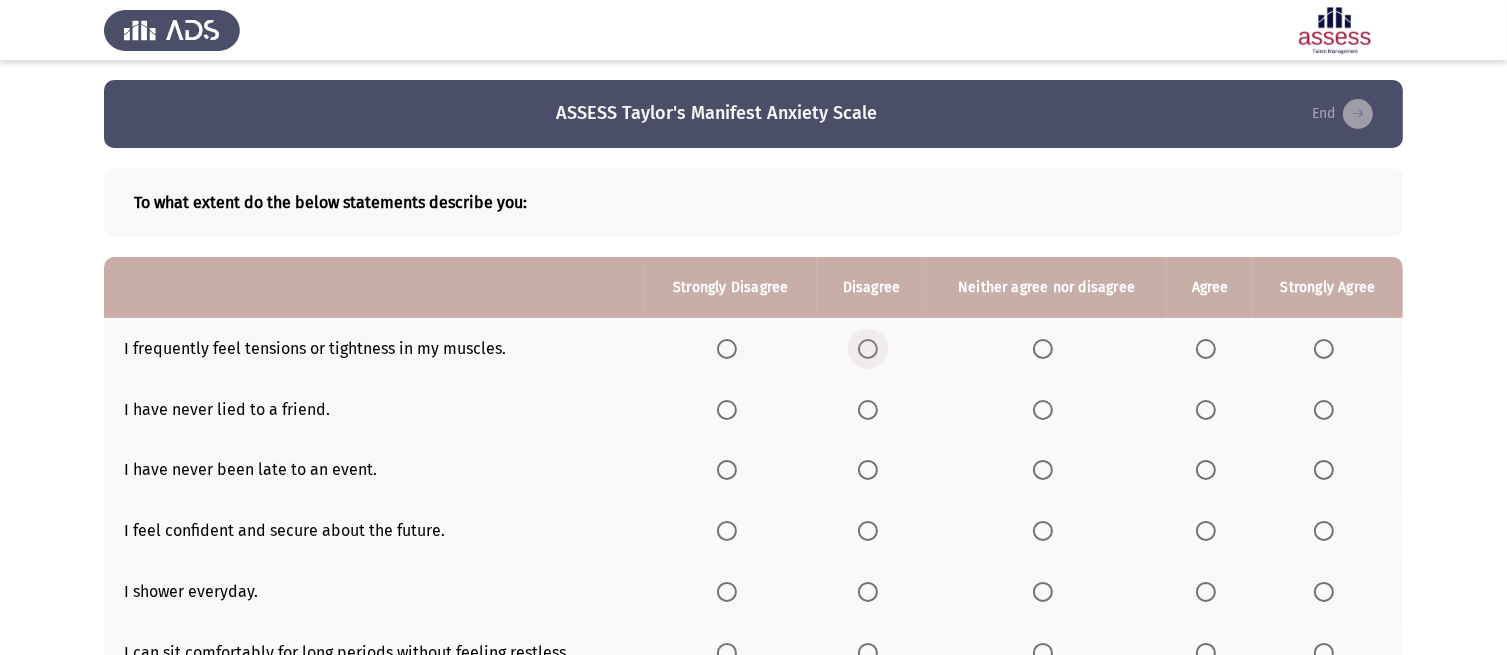 click at bounding box center (868, 349) 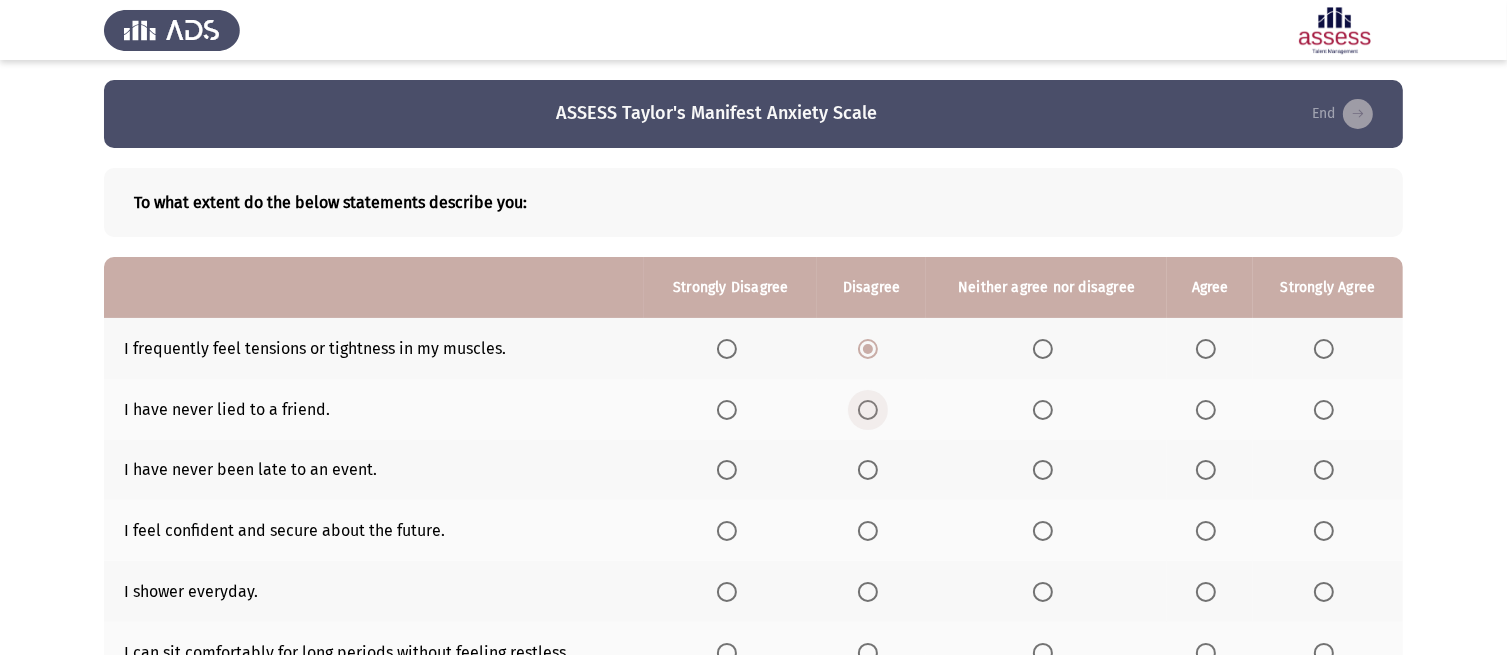 click at bounding box center (868, 410) 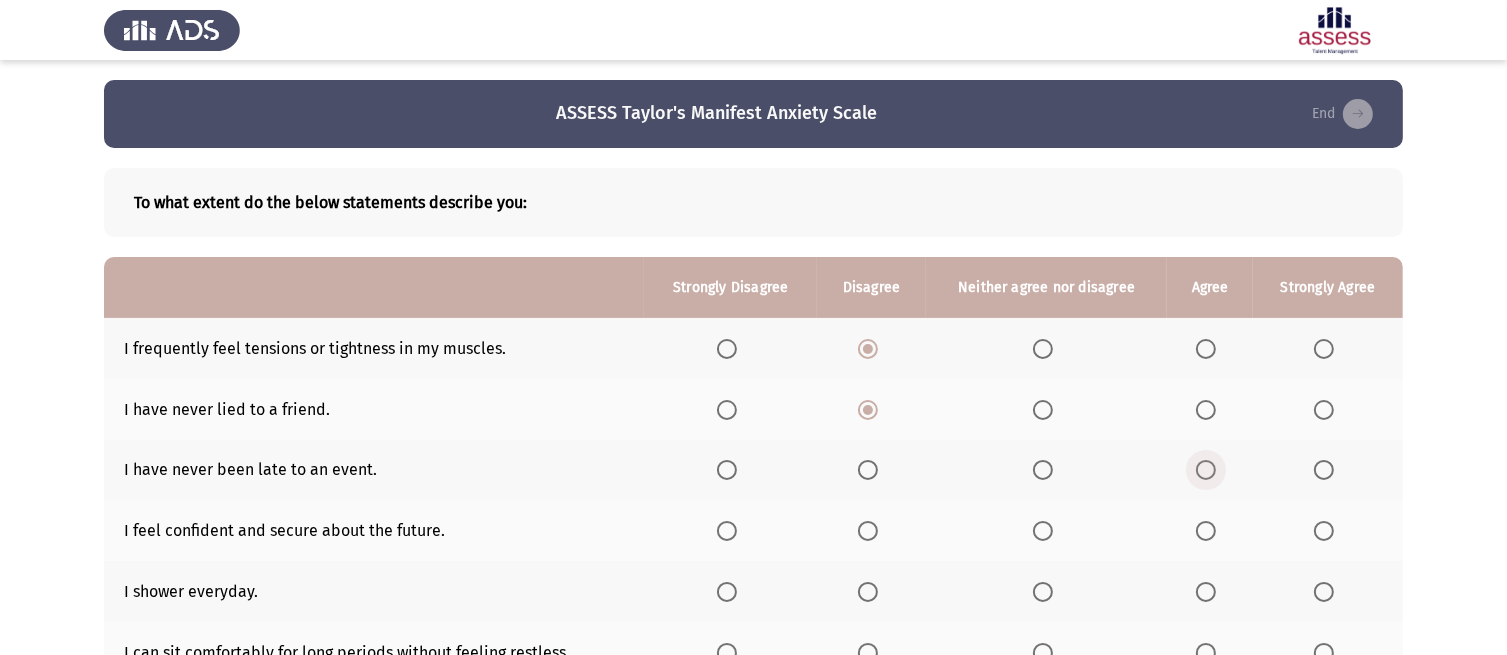 click at bounding box center (1206, 470) 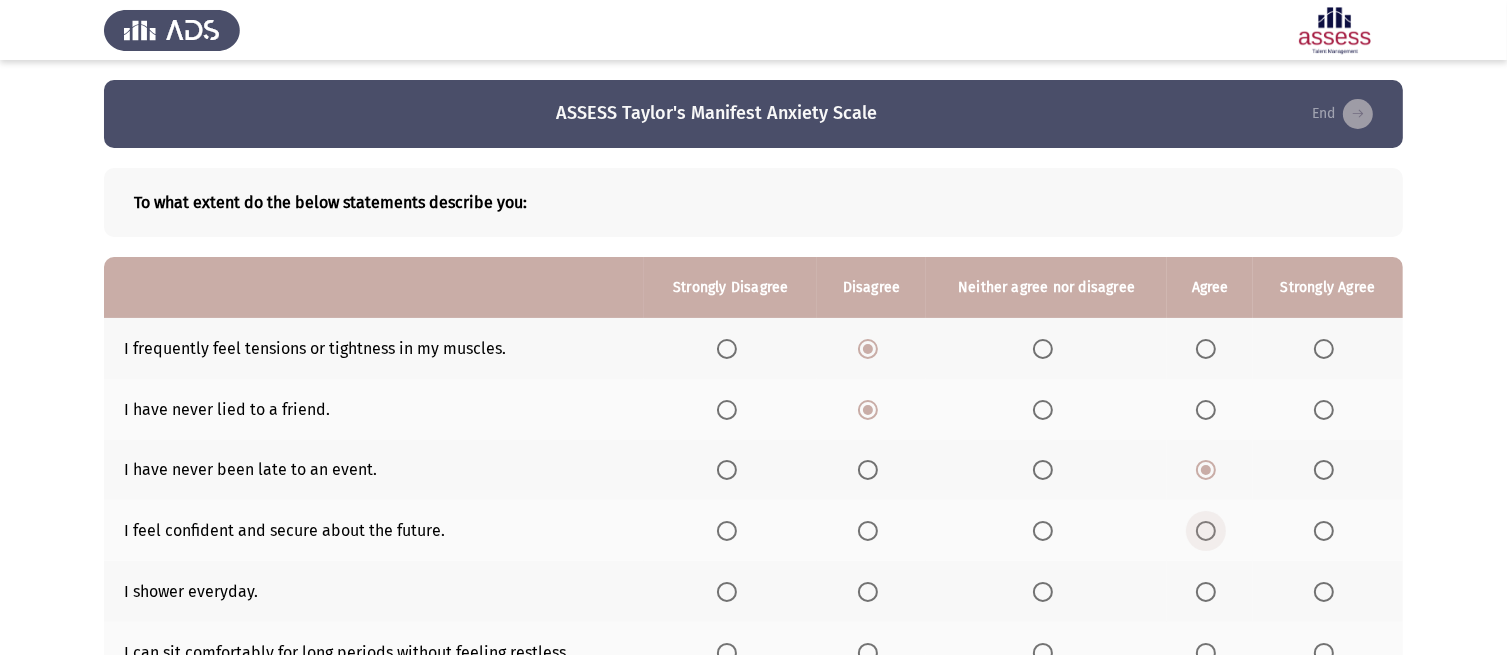 click at bounding box center [1206, 531] 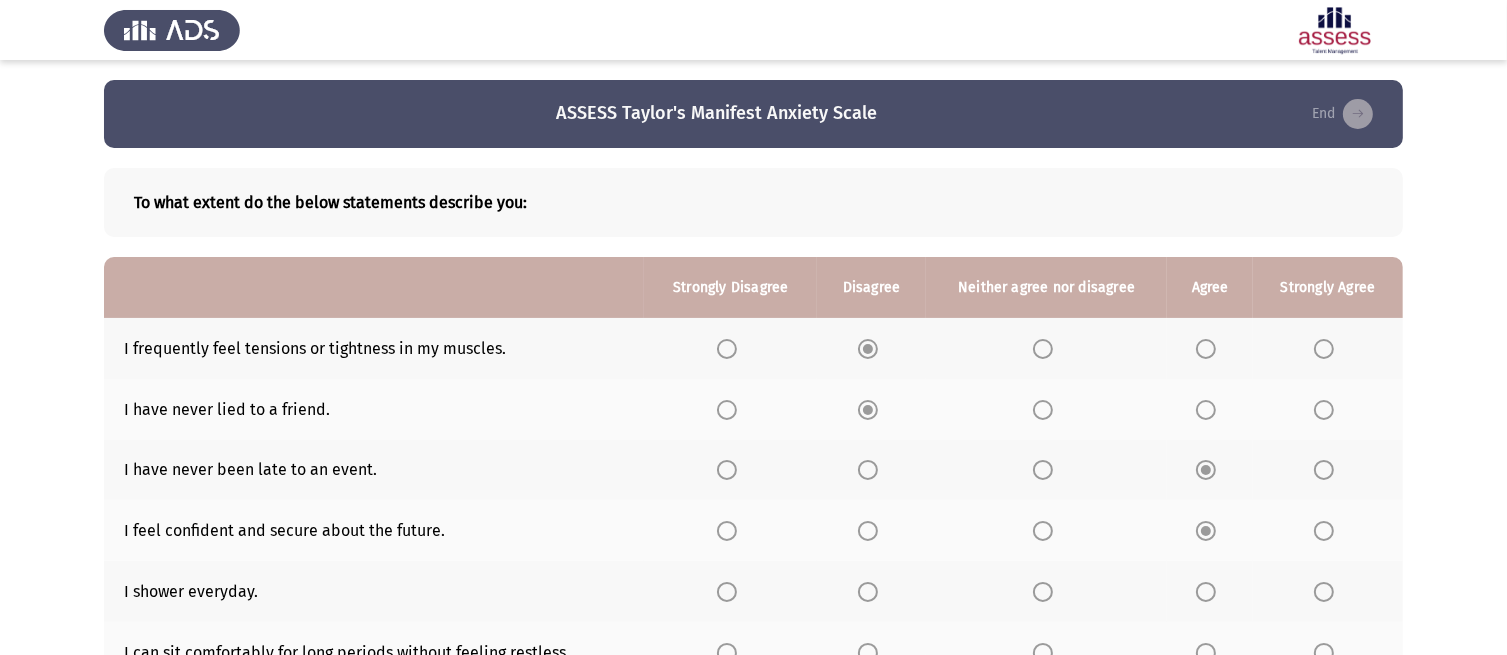 scroll, scrollTop: 216, scrollLeft: 0, axis: vertical 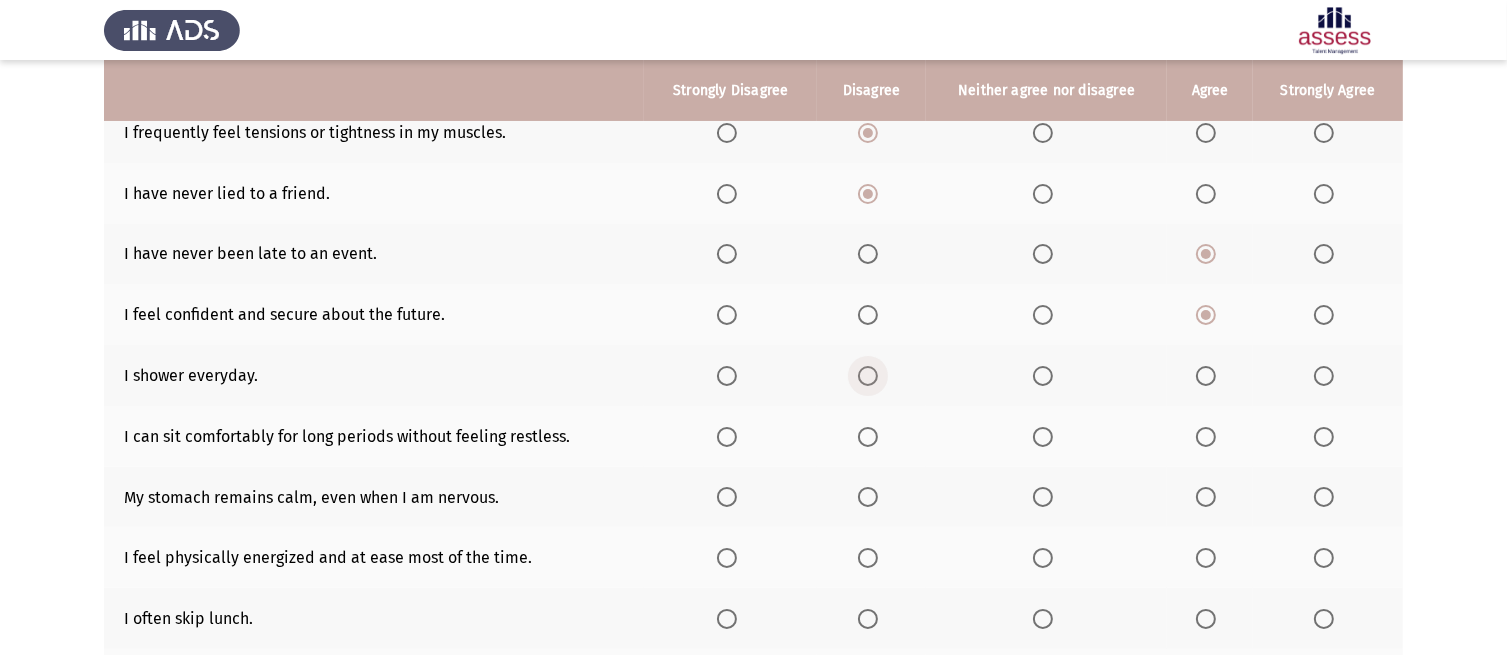 click at bounding box center [868, 376] 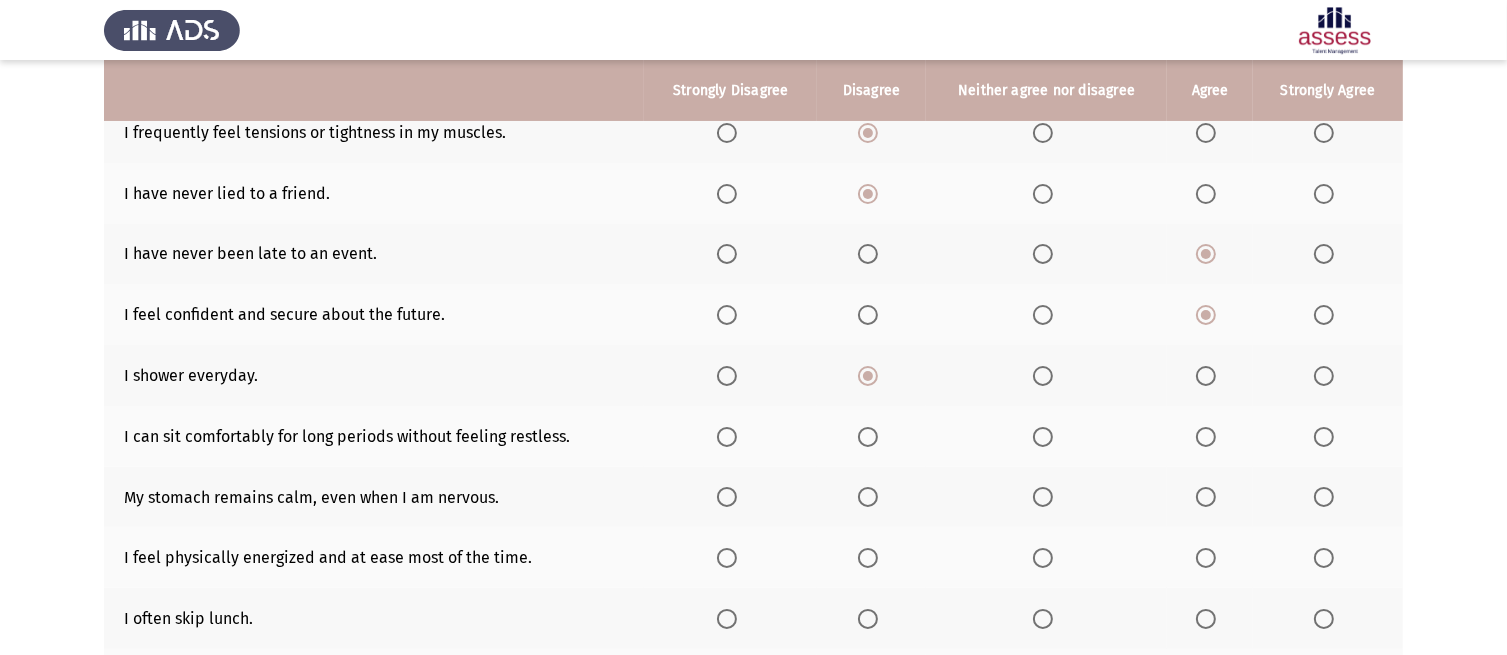 click 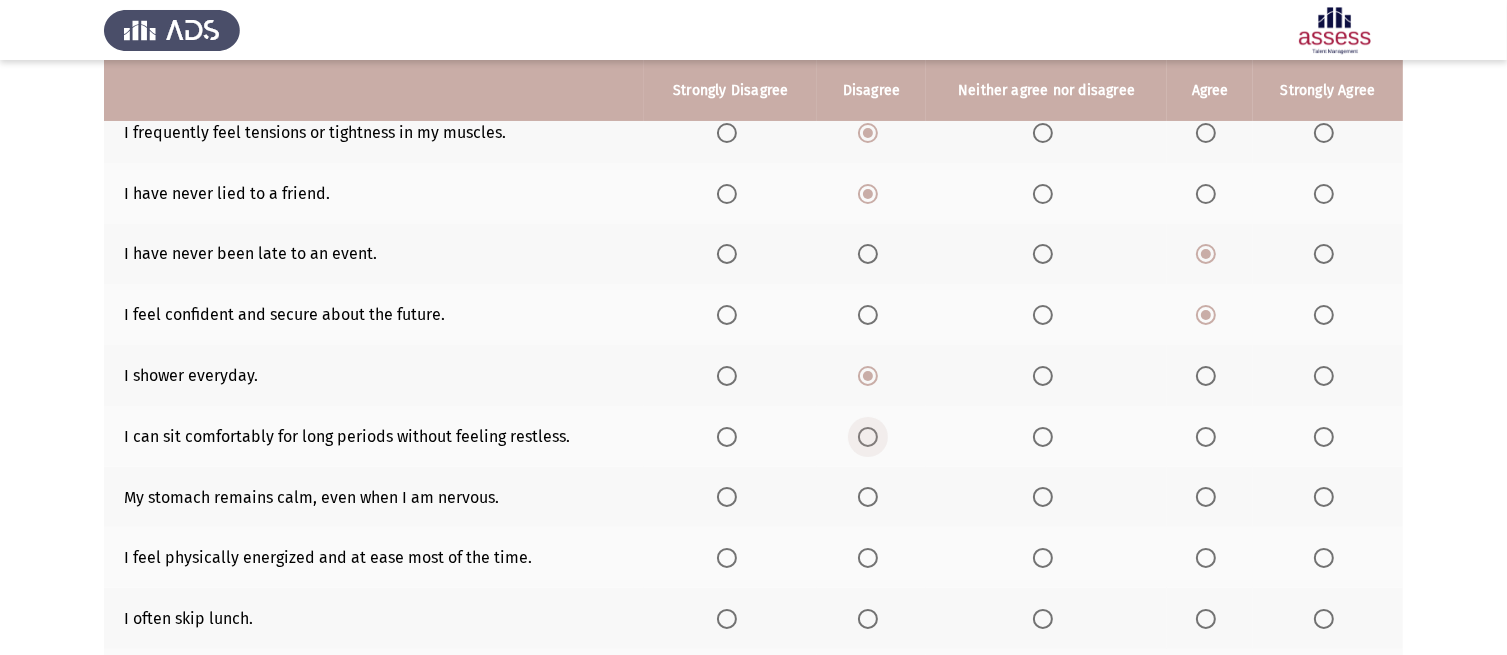 click at bounding box center [868, 437] 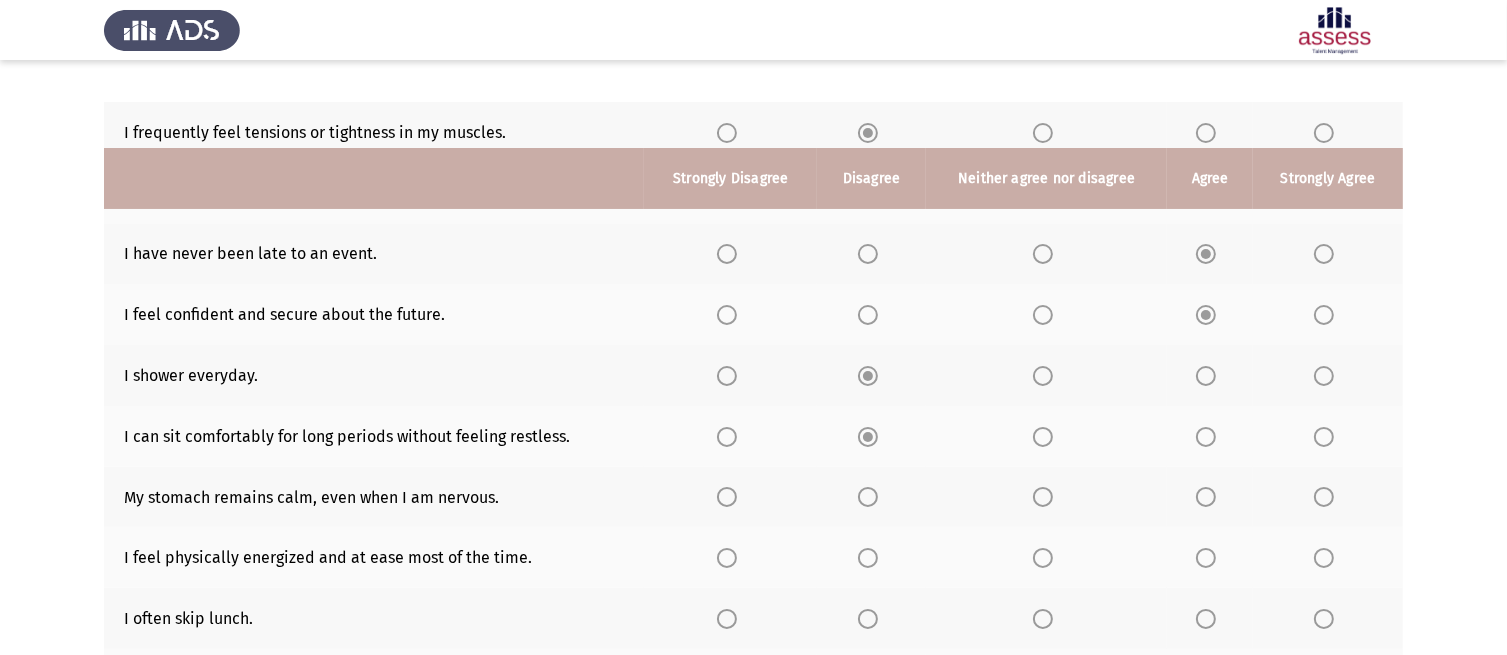 scroll, scrollTop: 312, scrollLeft: 0, axis: vertical 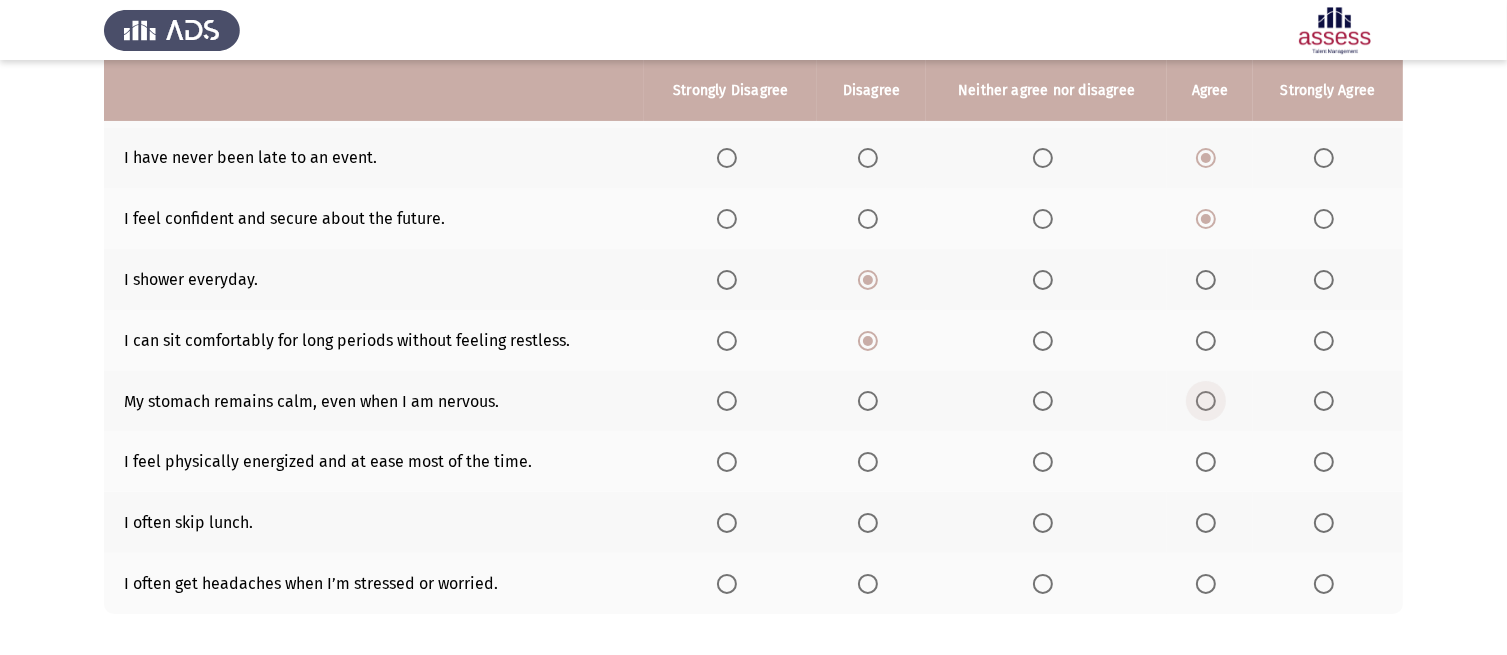 click at bounding box center [1206, 401] 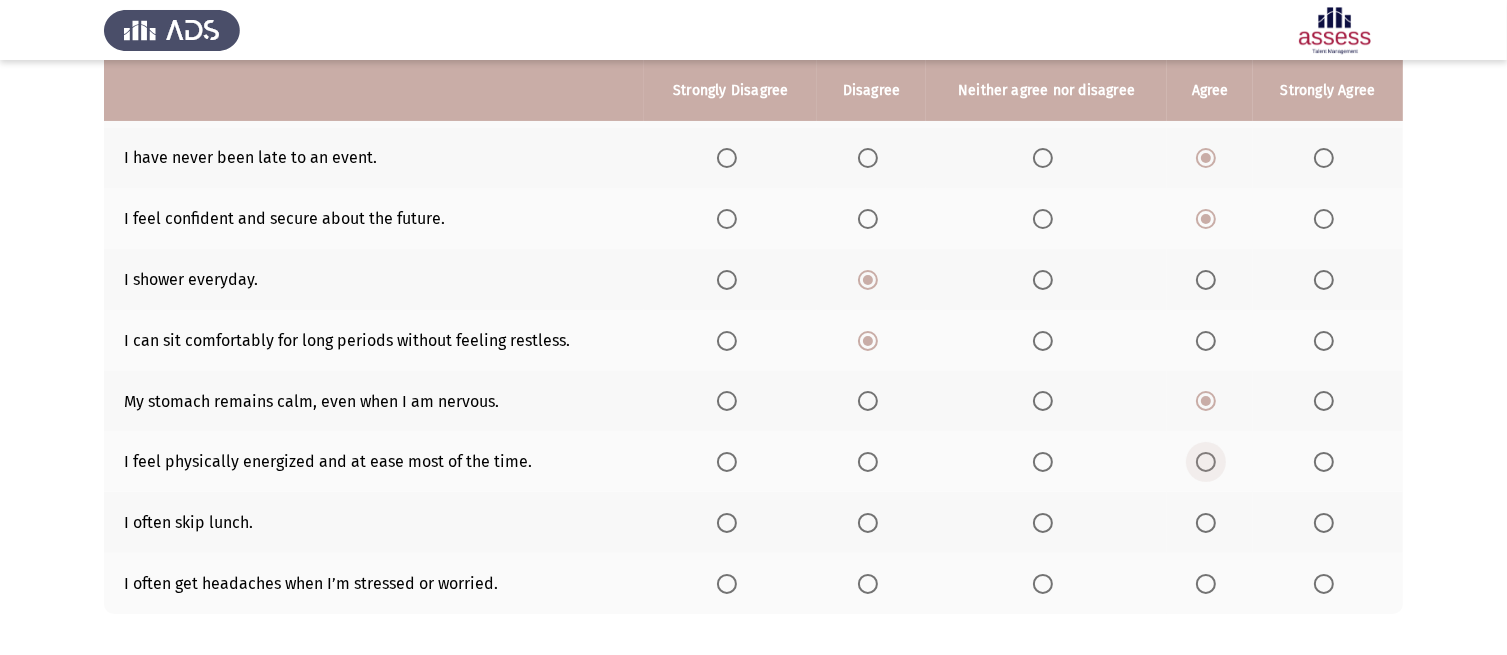 click at bounding box center (1206, 462) 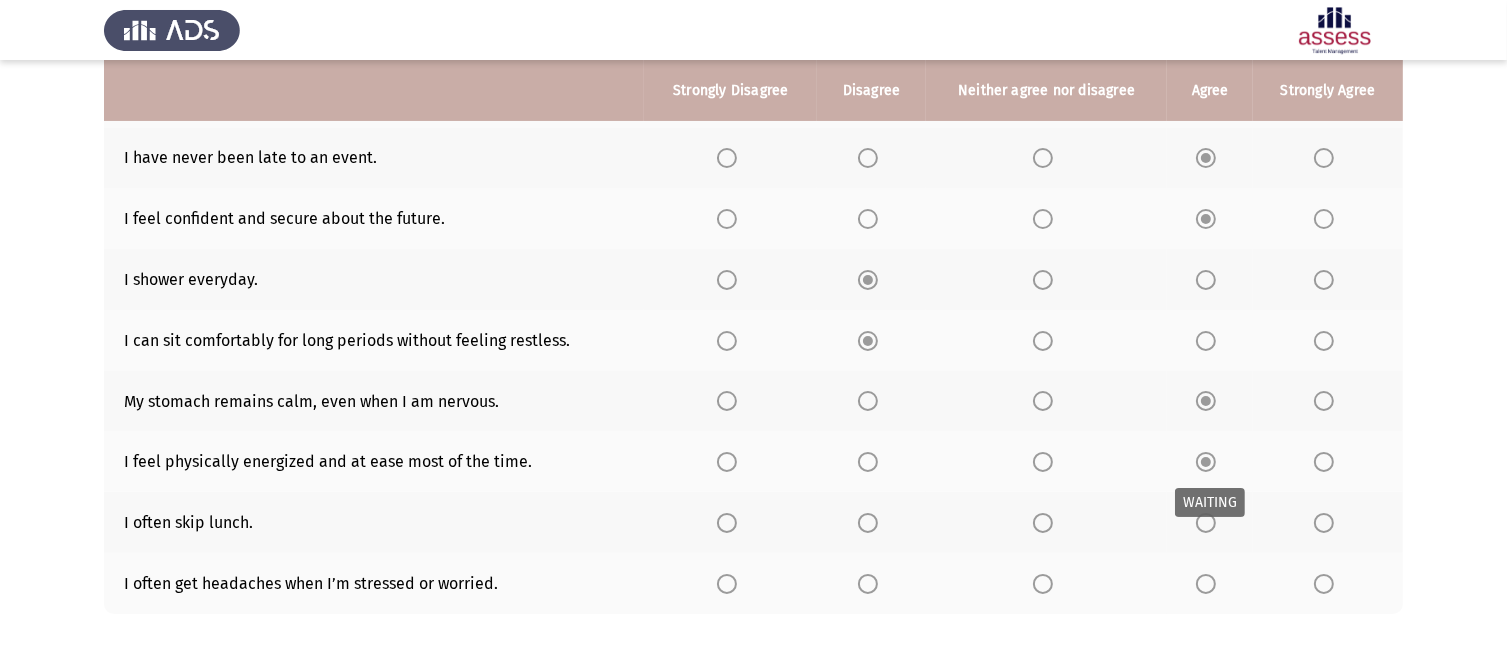 scroll, scrollTop: 412, scrollLeft: 0, axis: vertical 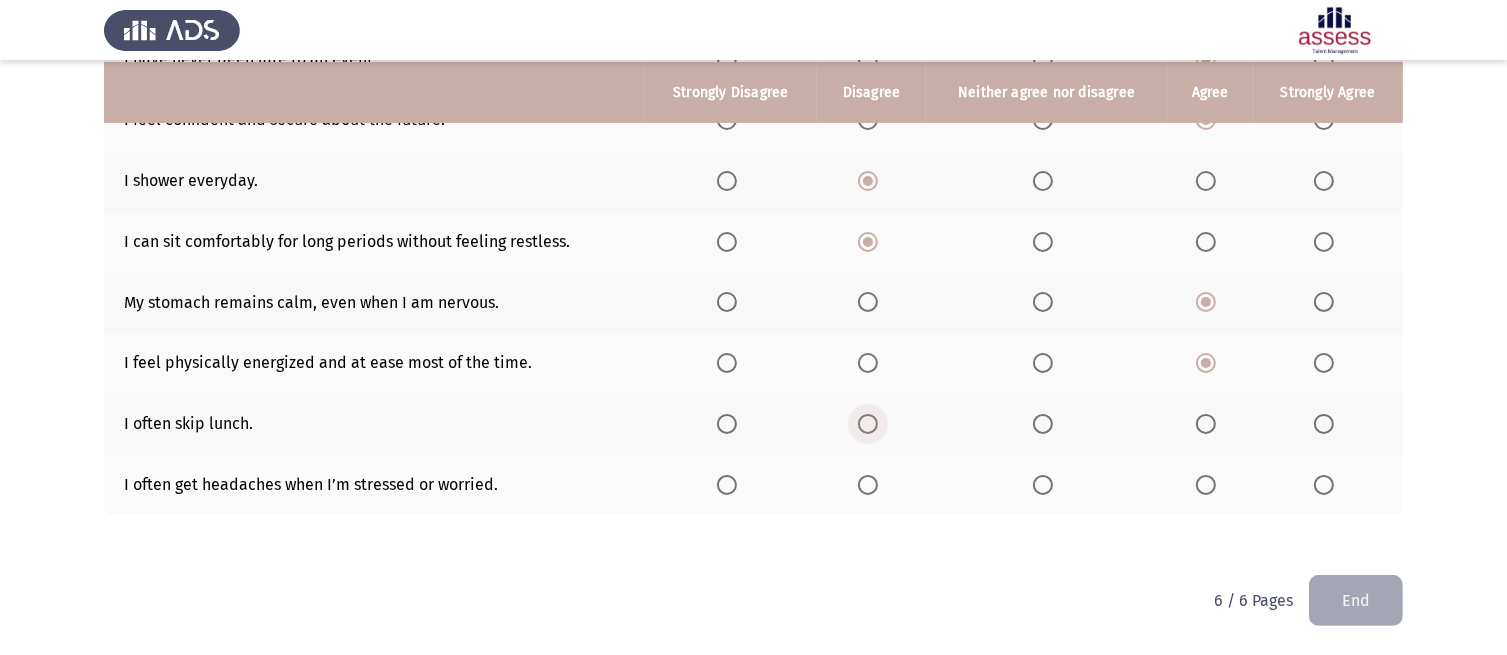 click at bounding box center [868, 424] 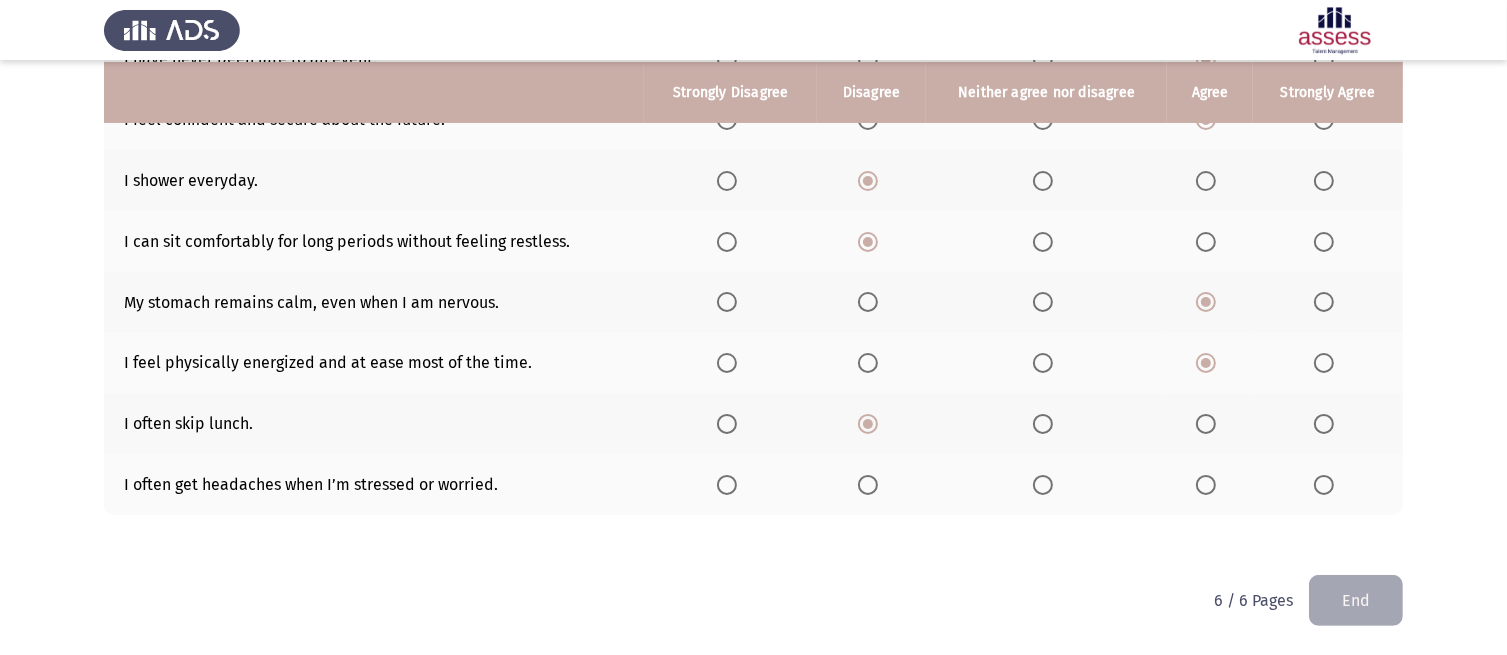 click at bounding box center [868, 485] 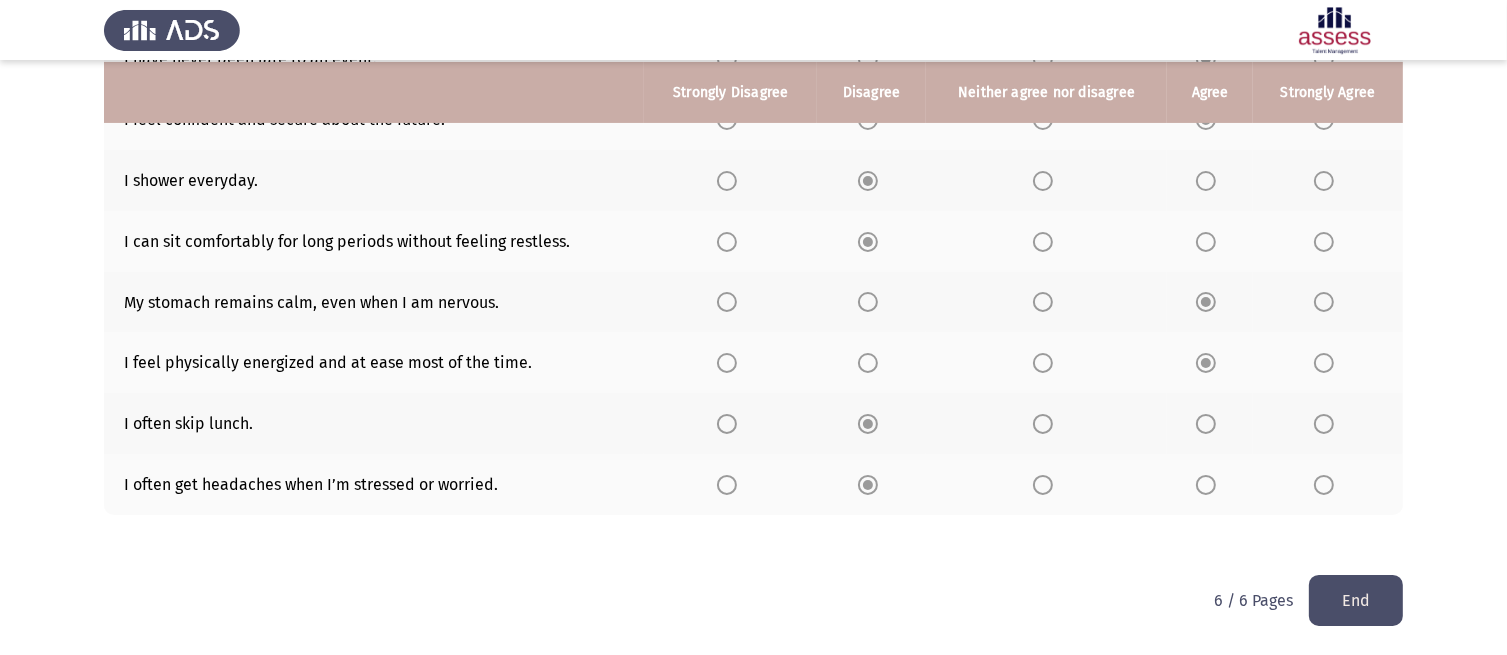 click on "End" 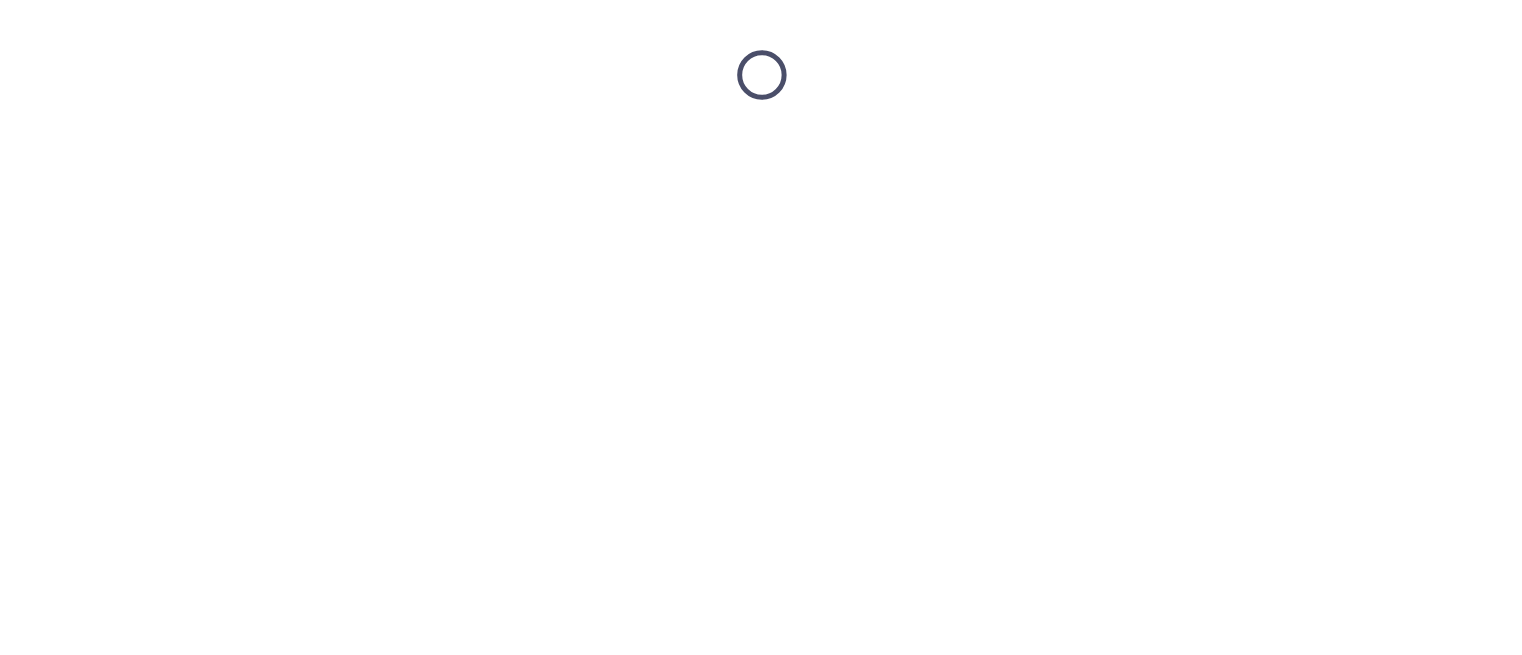 scroll, scrollTop: 0, scrollLeft: 0, axis: both 